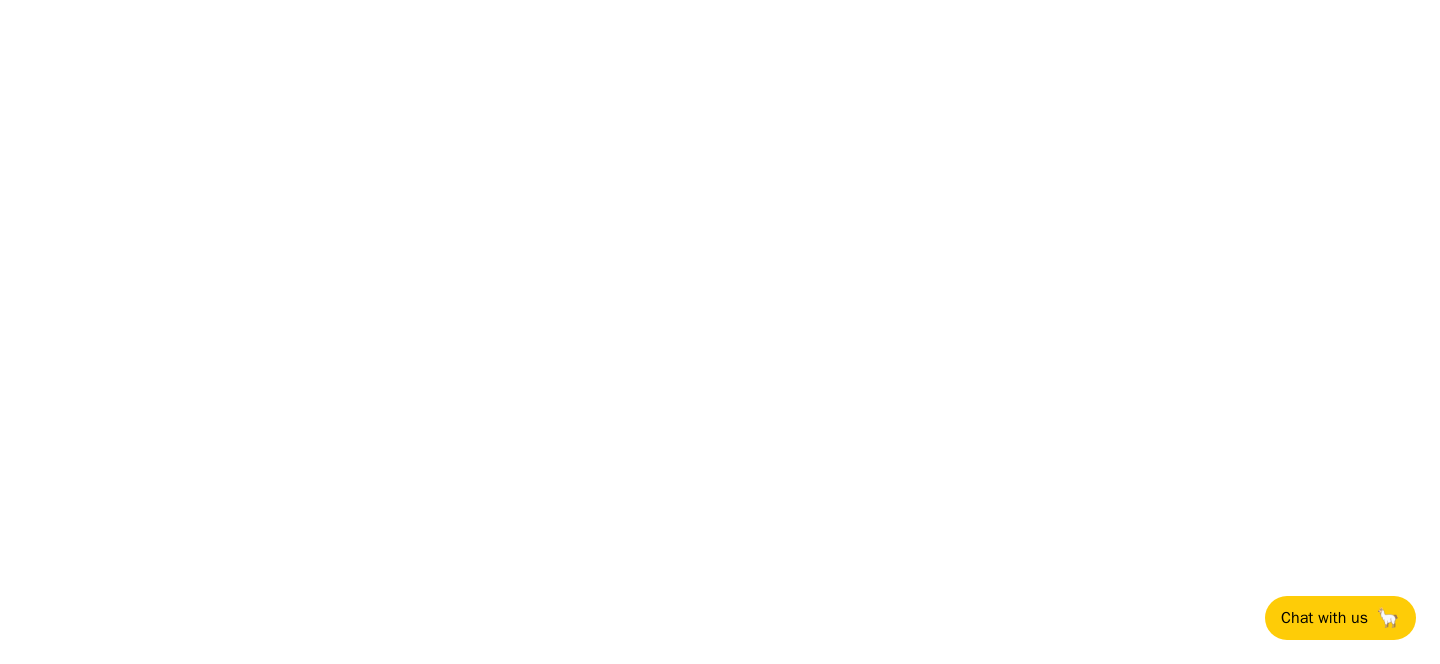 scroll, scrollTop: 0, scrollLeft: 0, axis: both 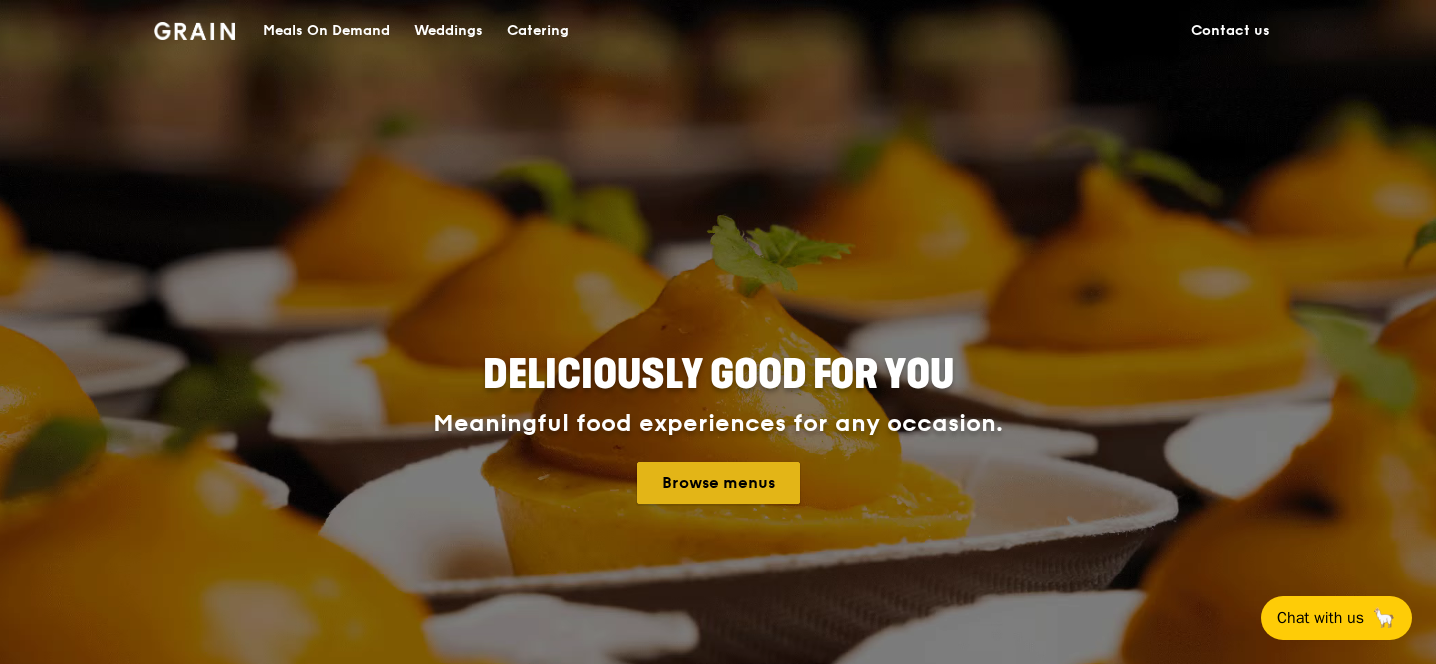 click on "Browse menus" at bounding box center (718, 483) 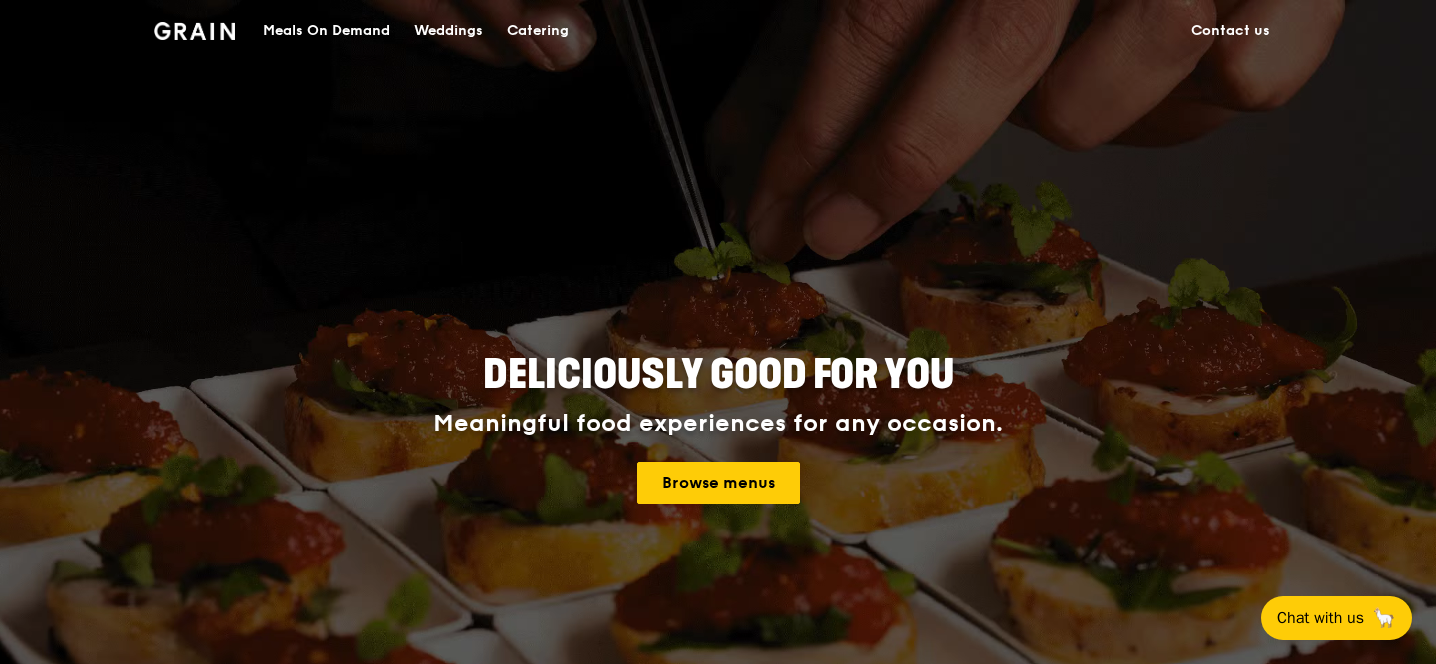 click on "Catering" at bounding box center [538, 31] 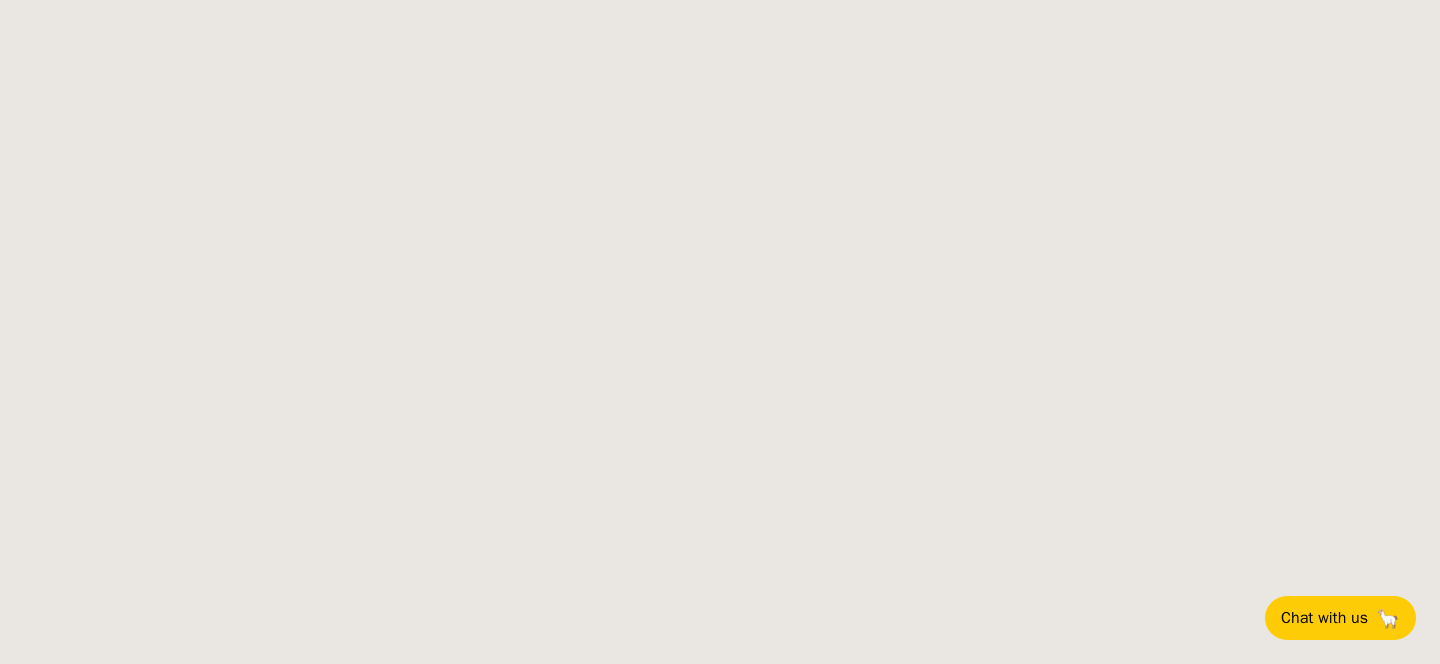 scroll, scrollTop: 0, scrollLeft: 0, axis: both 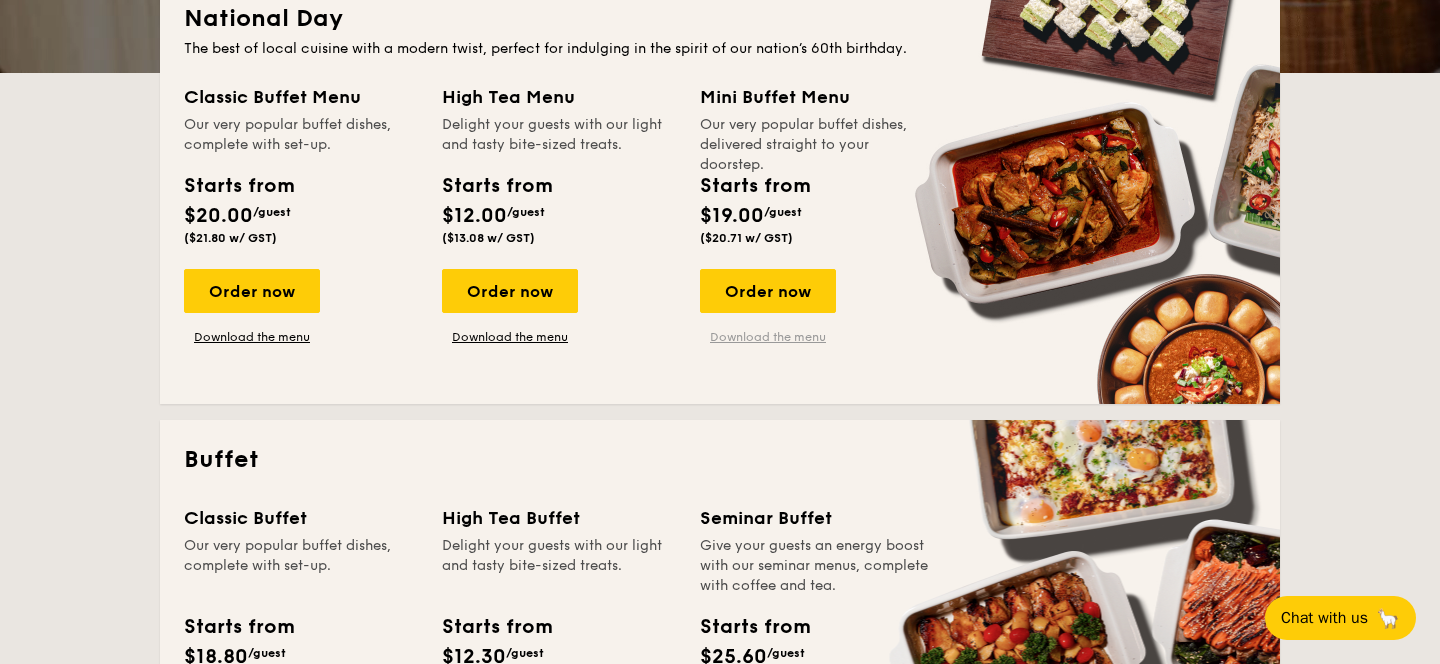 click on "Download the menu" at bounding box center [768, 337] 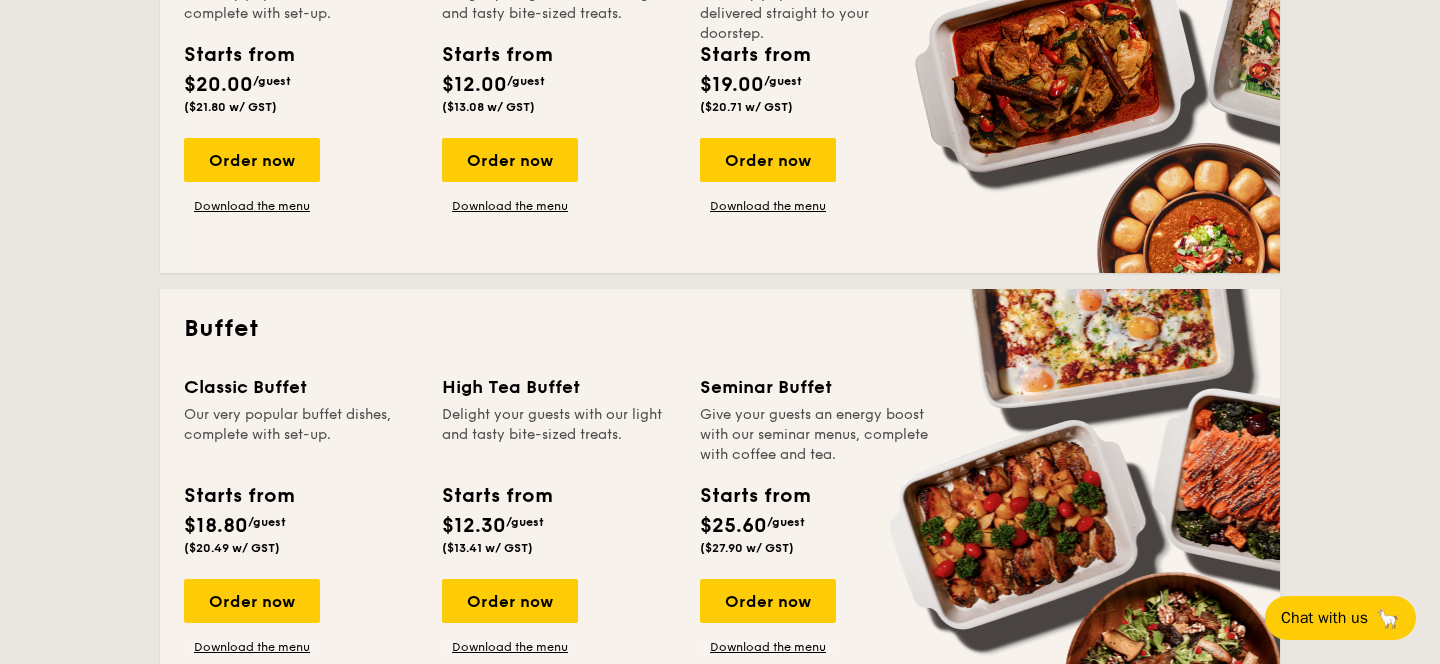 scroll, scrollTop: 653, scrollLeft: 0, axis: vertical 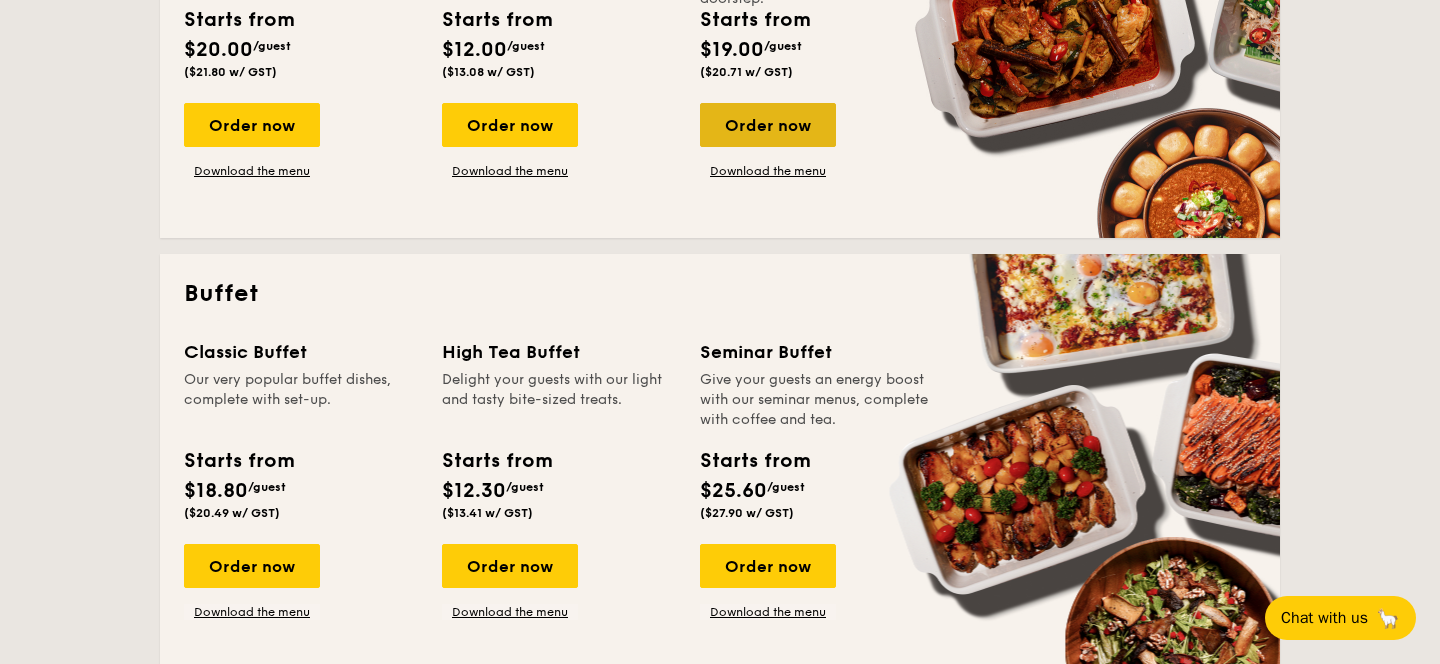 click on "Order now" at bounding box center (768, 125) 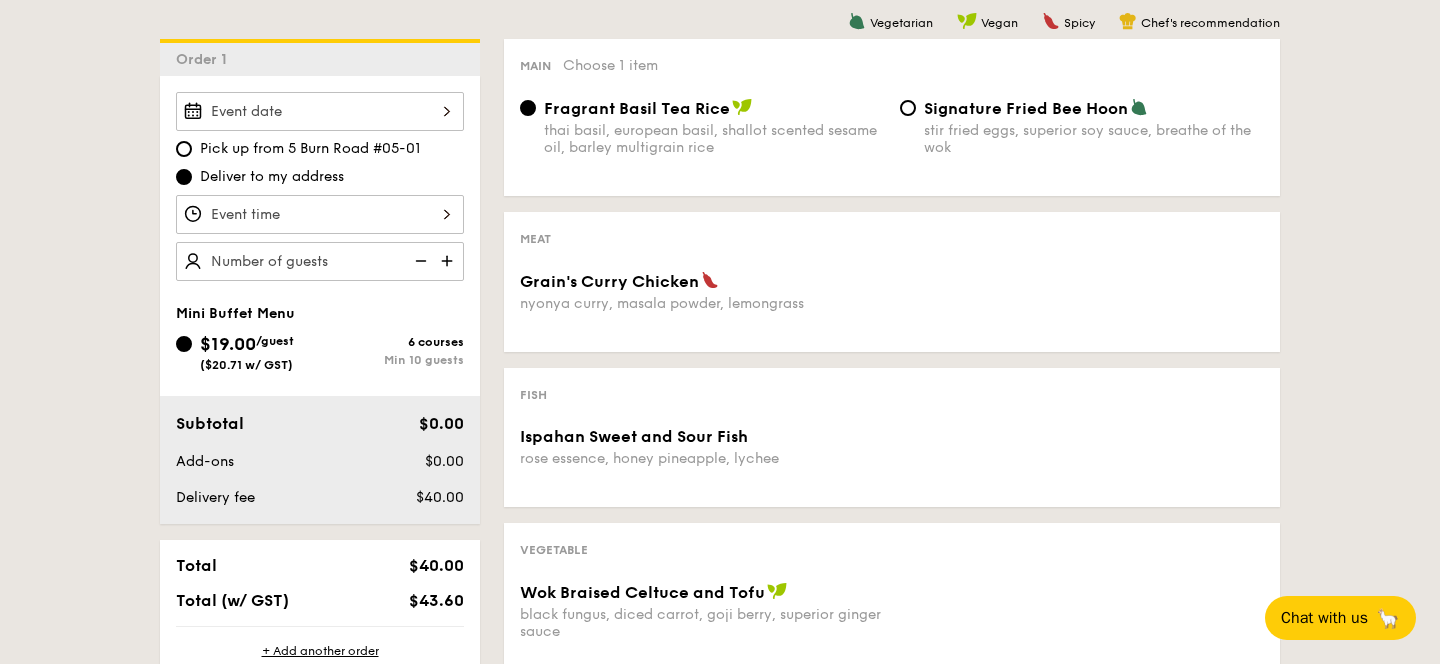 scroll, scrollTop: 495, scrollLeft: 0, axis: vertical 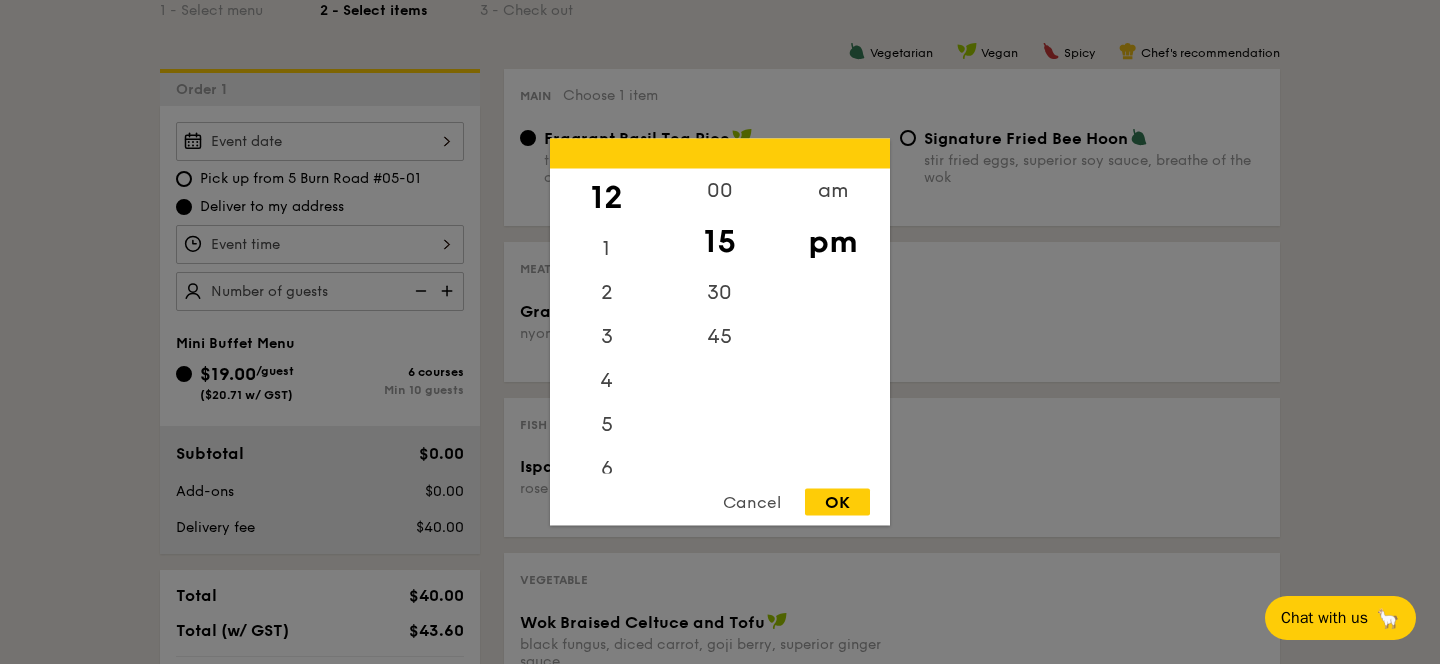 click on "12 1 2 3 4 5 6 7 8 9 10 11   00 15 30 45   am   pm   Cancel   OK" at bounding box center (320, 244) 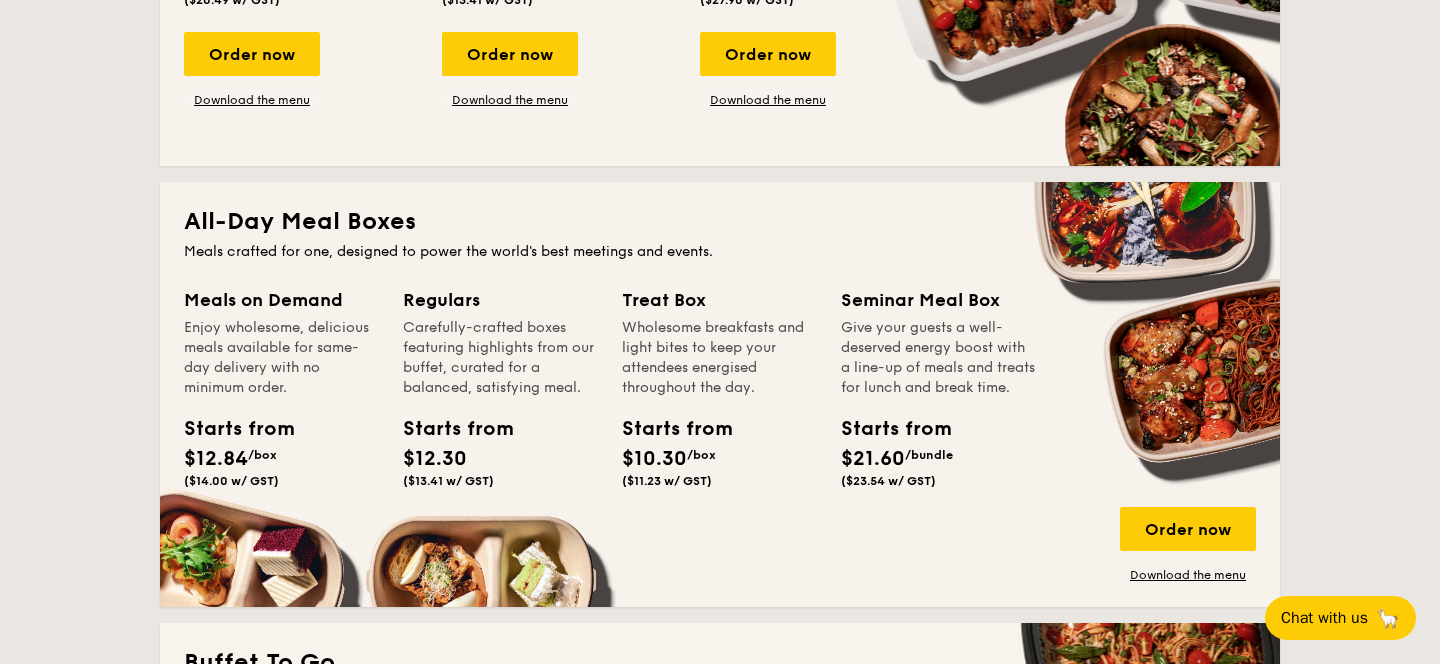 scroll, scrollTop: 1334, scrollLeft: 0, axis: vertical 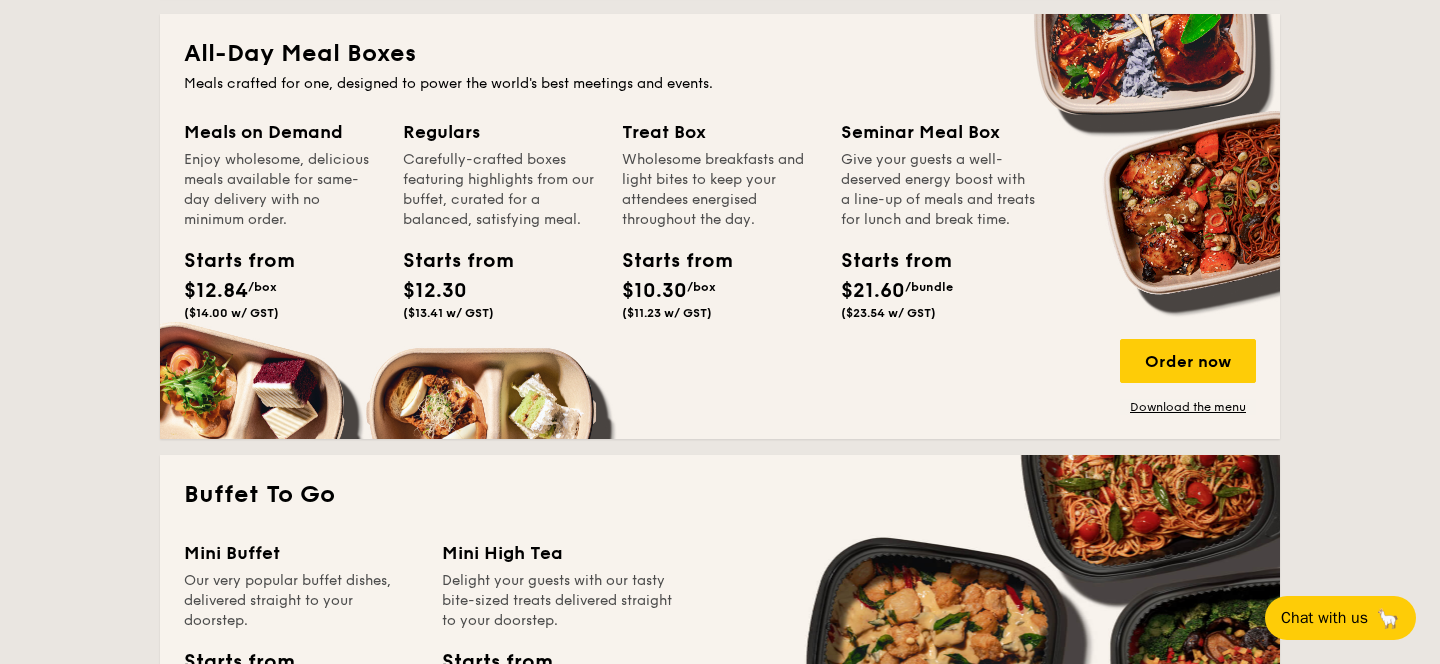 click on "Meals crafted for one, designed to power the world's best meetings and events." at bounding box center [720, 84] 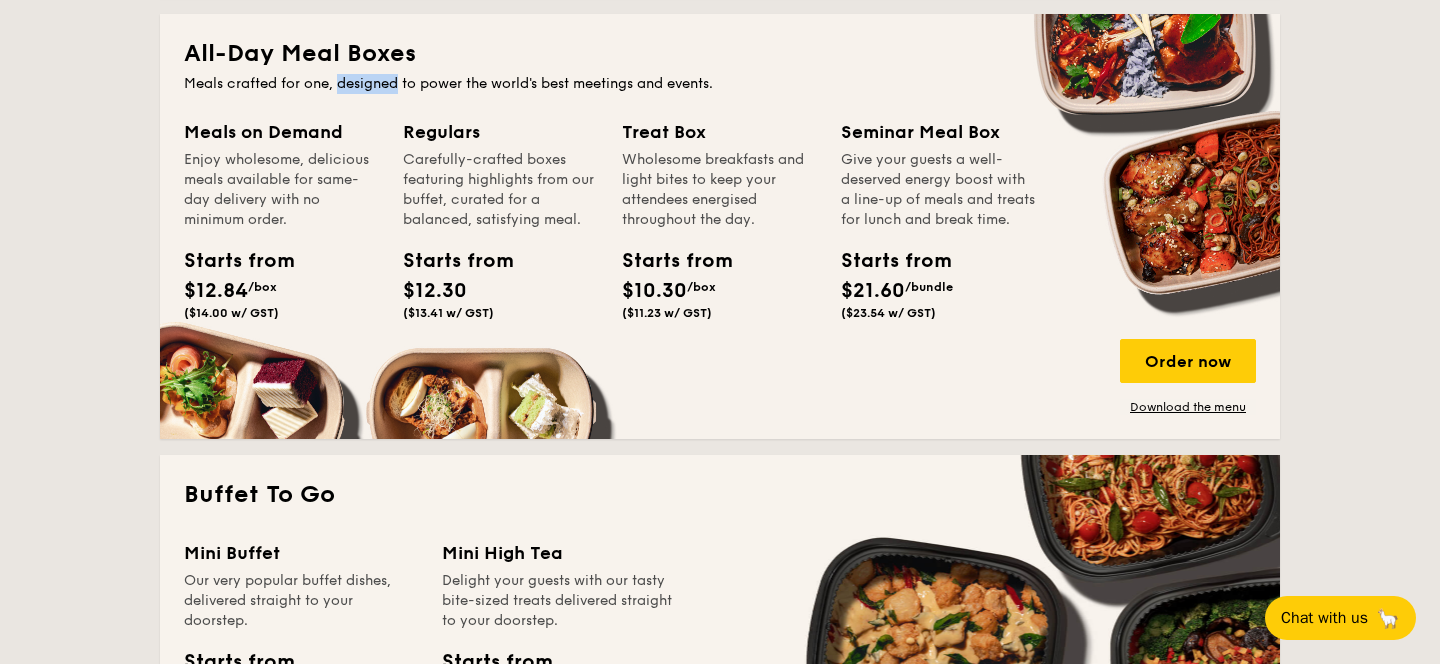 click on "Meals crafted for one, designed to power the world's best meetings and events." at bounding box center [720, 84] 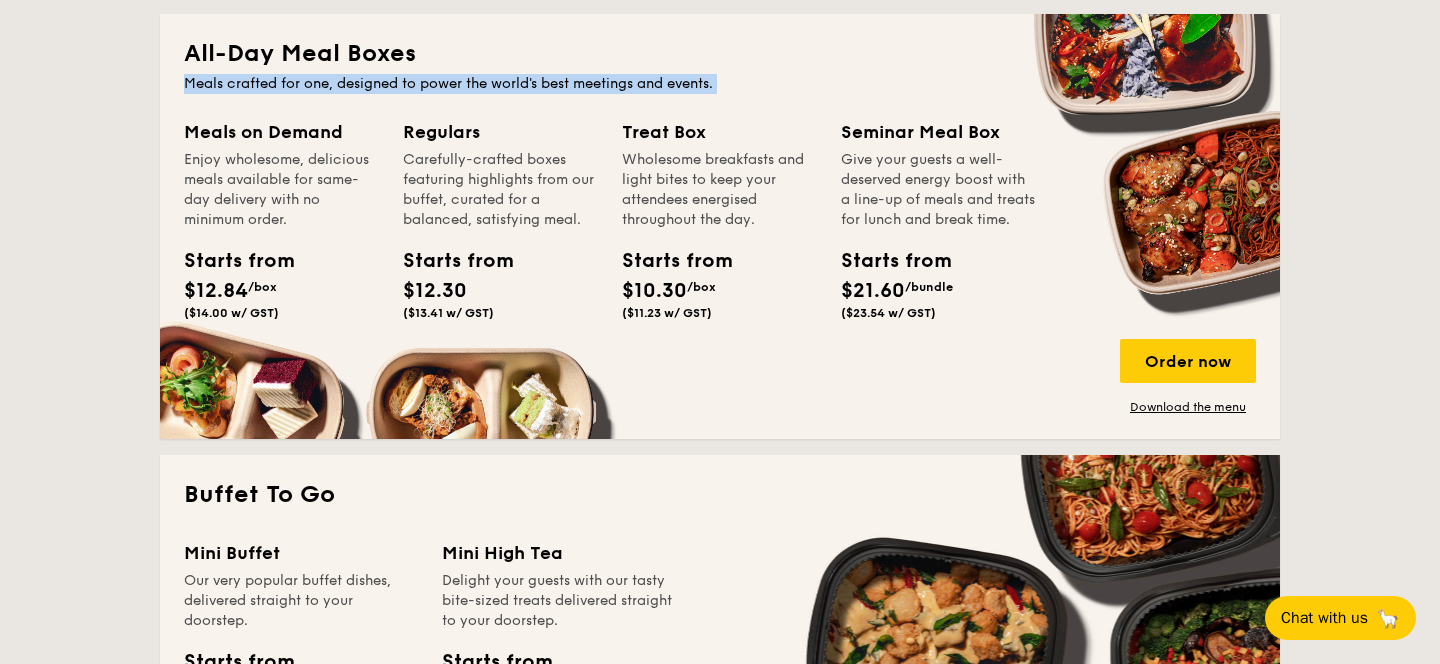 click on "Carefully-crafted boxes featuring highlights from our buffet, curated for a balanced, satisfying meal." at bounding box center [500, 190] 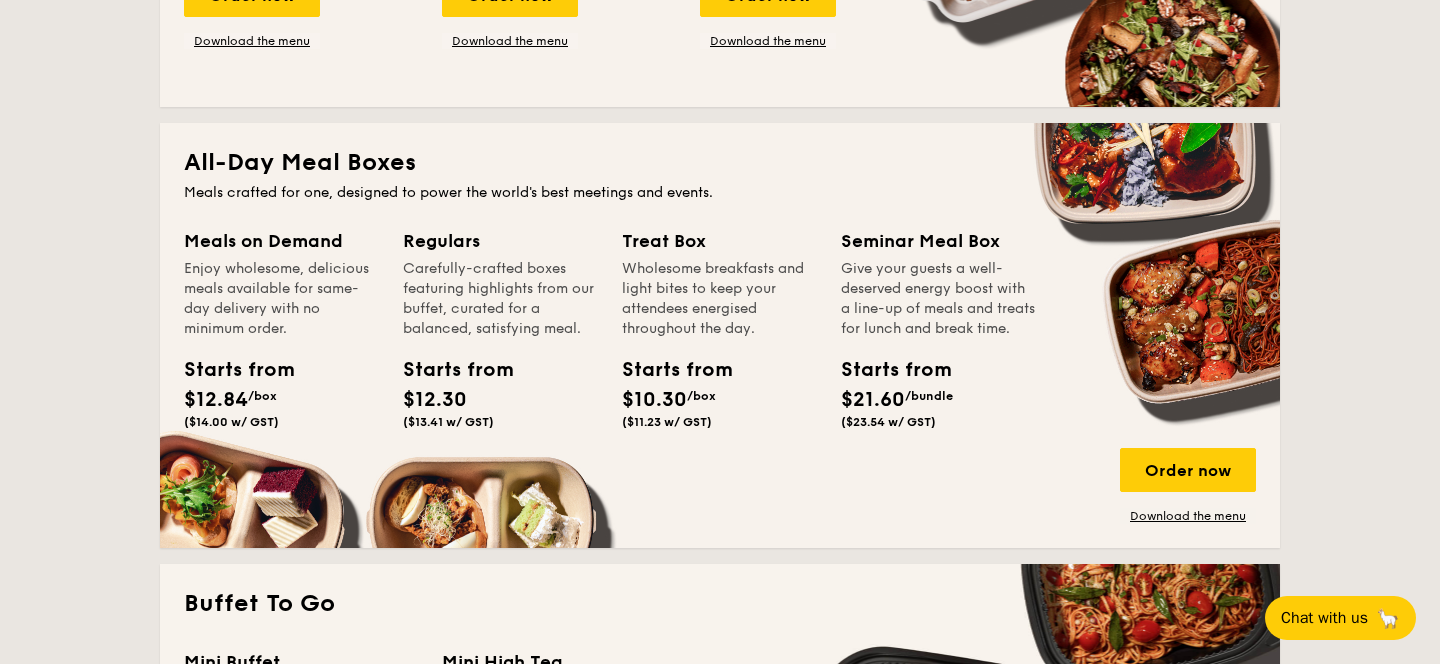 scroll, scrollTop: 1231, scrollLeft: 0, axis: vertical 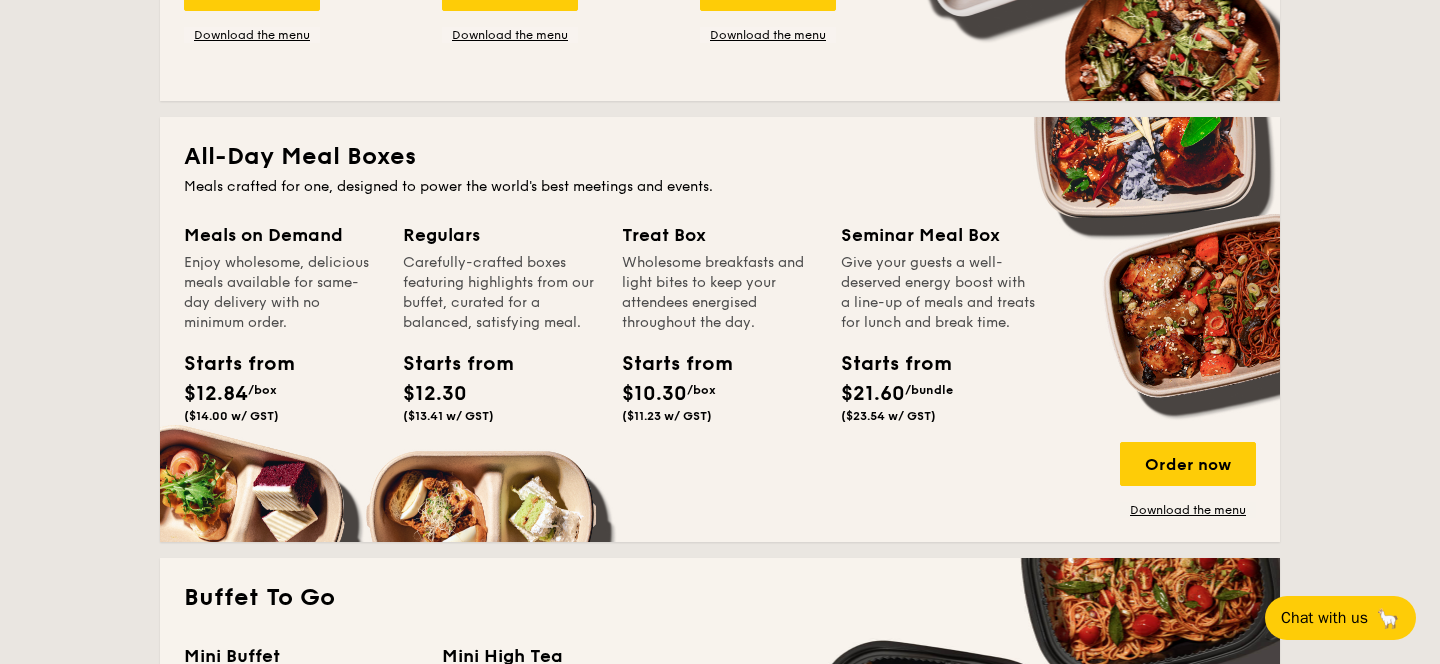 click on "Seminar Meal Box" at bounding box center (938, 235) 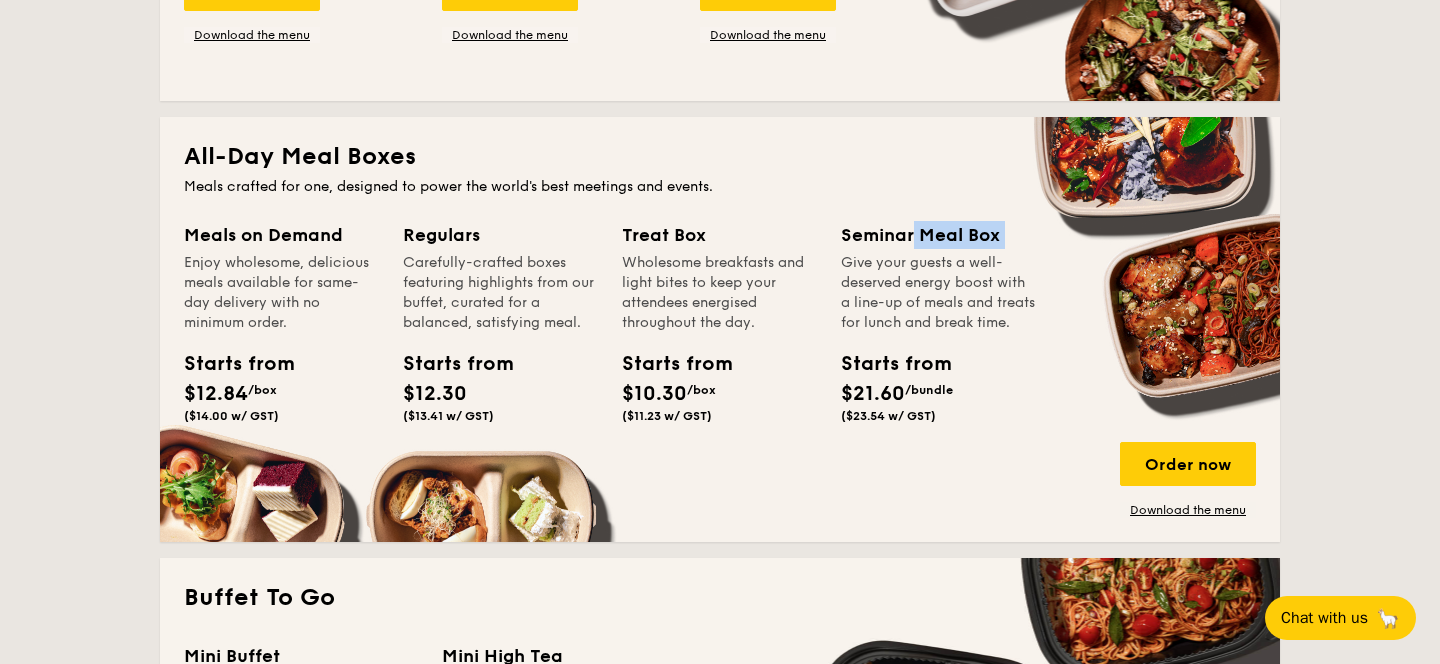 click on "Starts from" at bounding box center (886, 364) 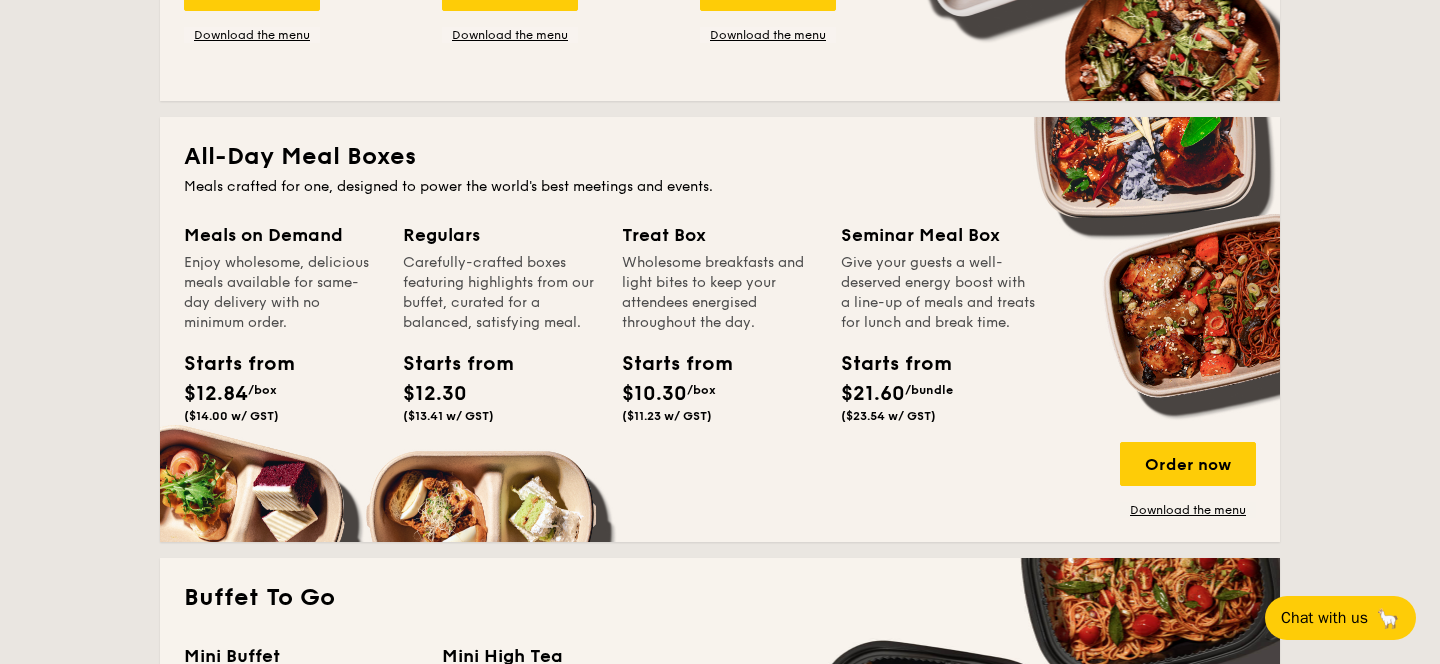 click on "Starts from" at bounding box center [886, 364] 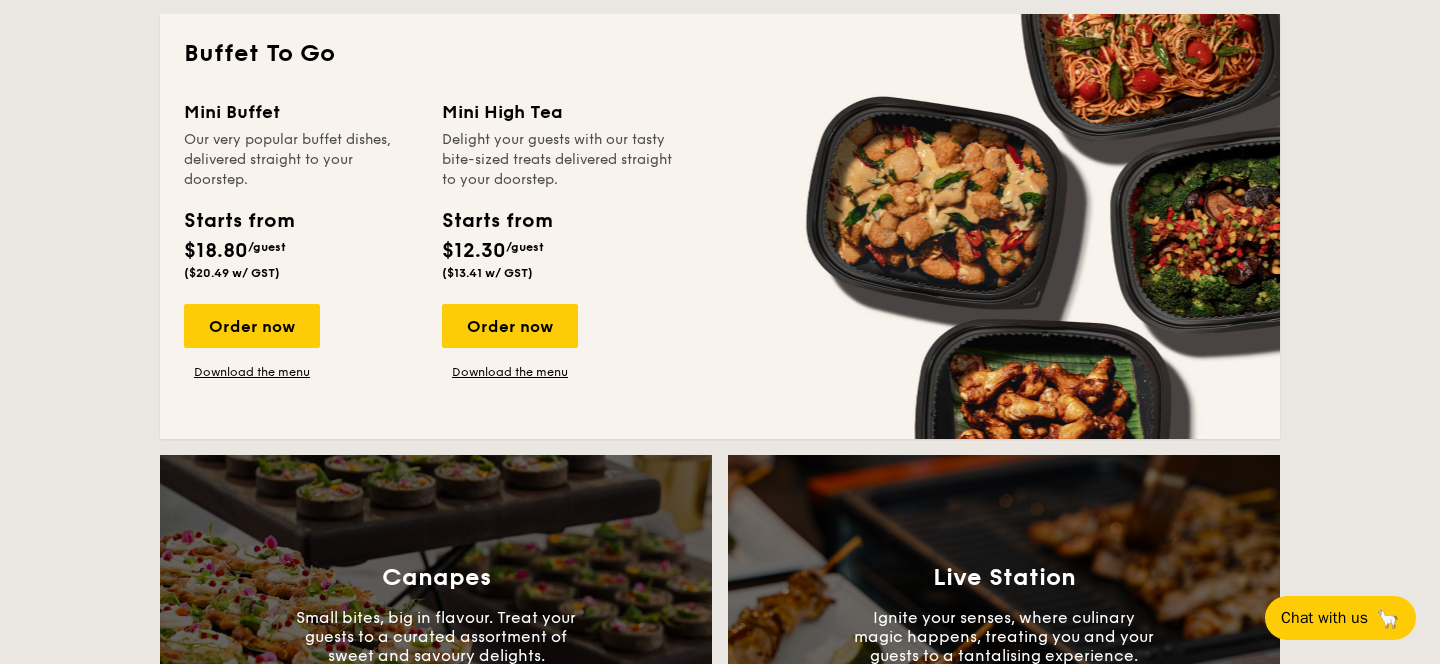 scroll, scrollTop: 1783, scrollLeft: 0, axis: vertical 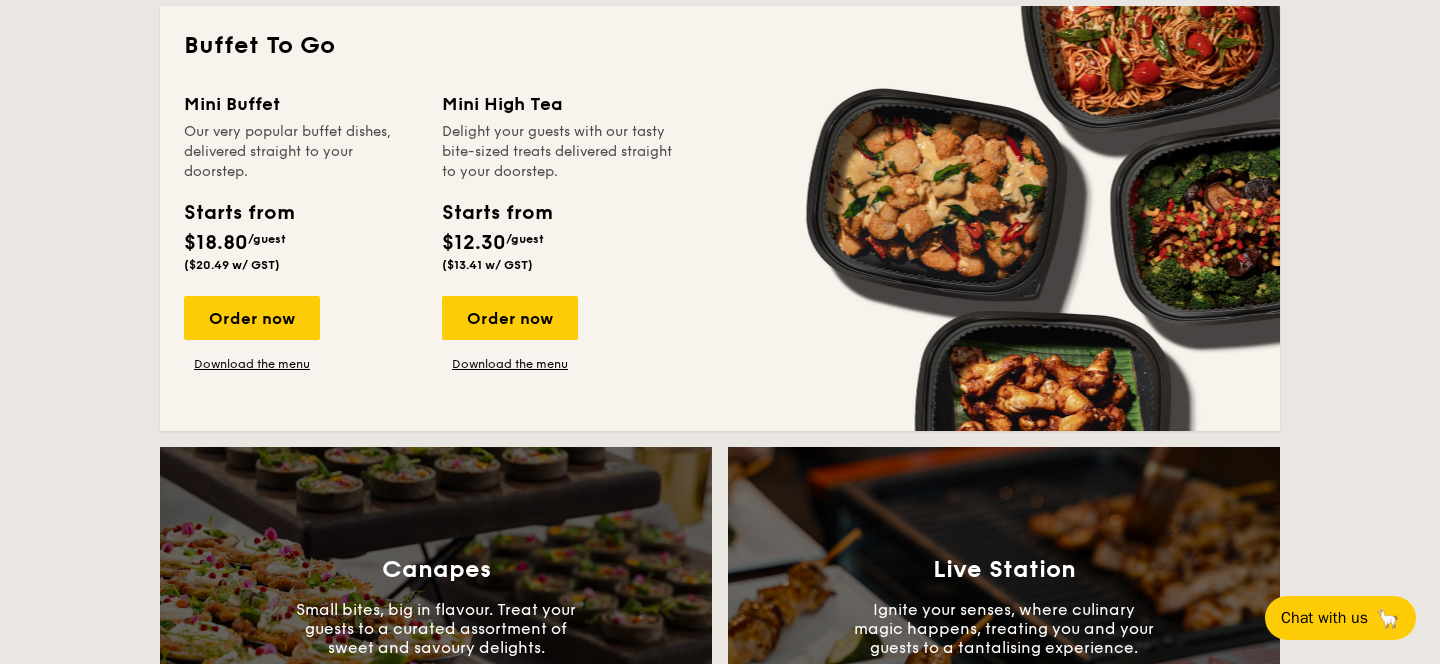 click on "Our very popular buffet dishes, delivered straight to your doorstep." at bounding box center [301, 152] 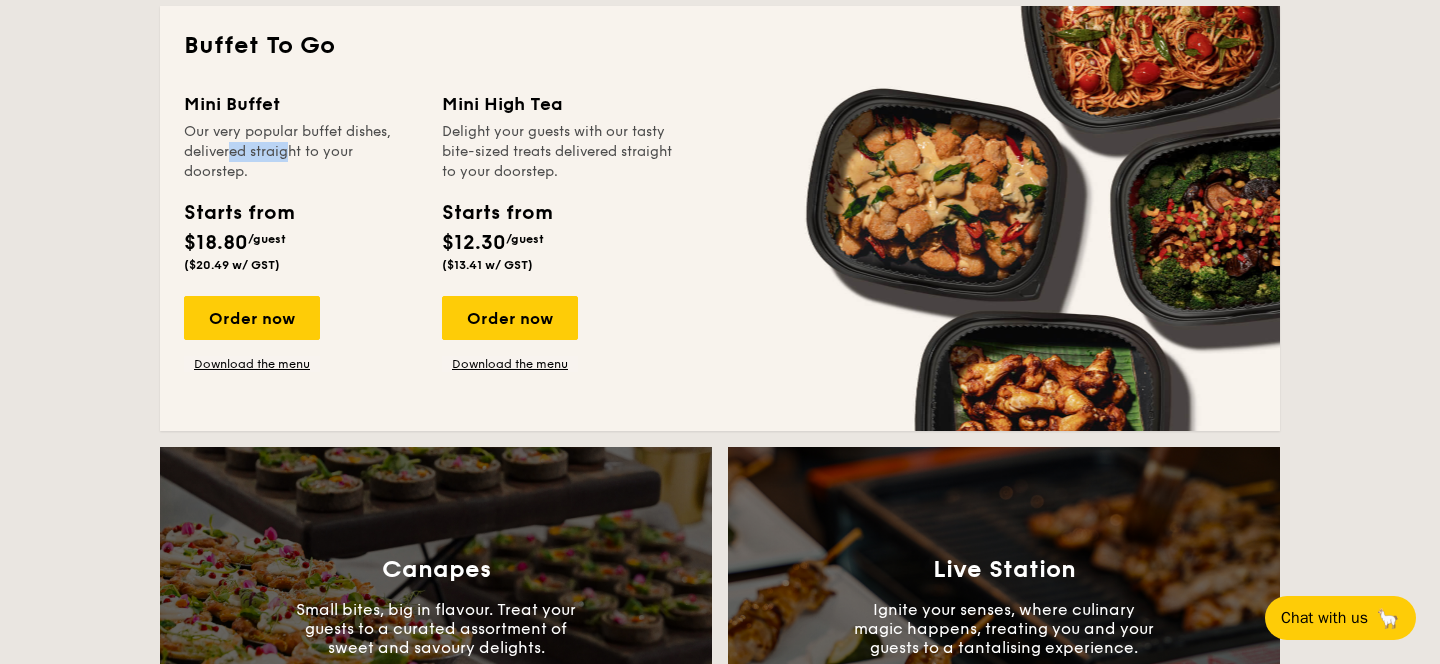 click on "Our very popular buffet dishes, delivered straight to your doorstep." at bounding box center [301, 152] 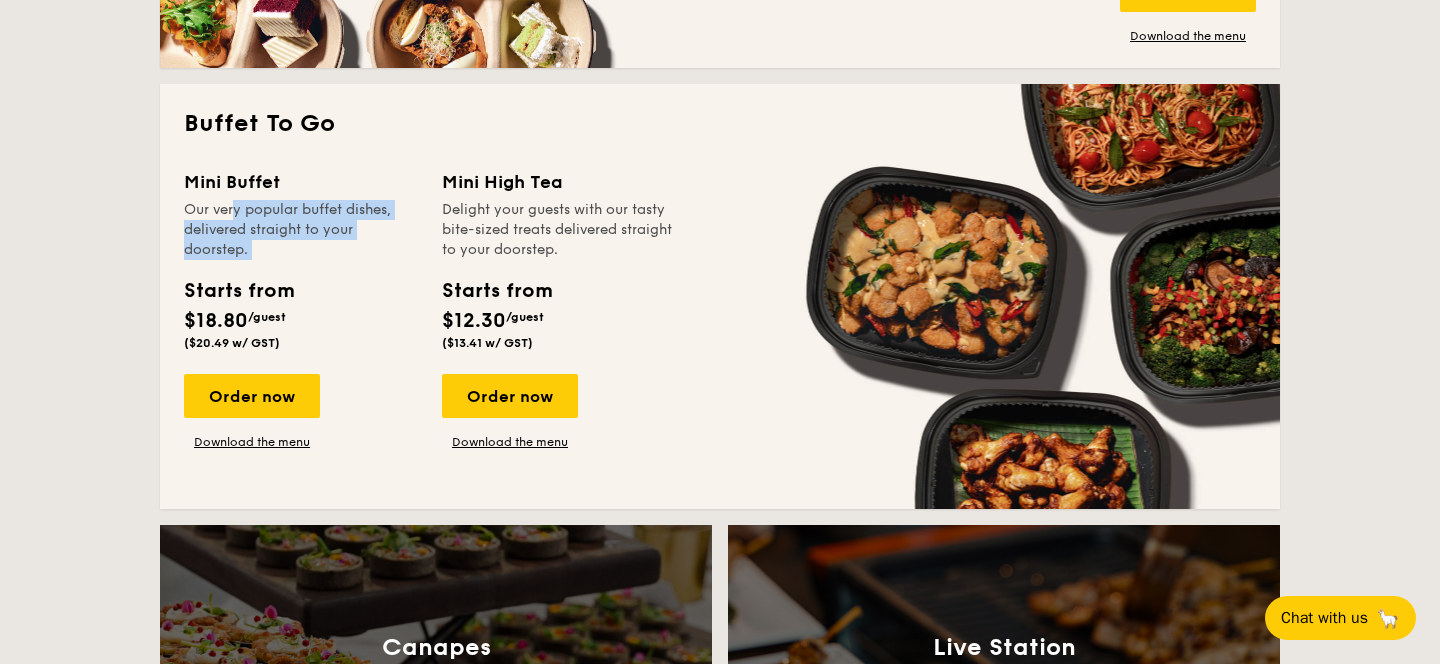 scroll, scrollTop: 1752, scrollLeft: 0, axis: vertical 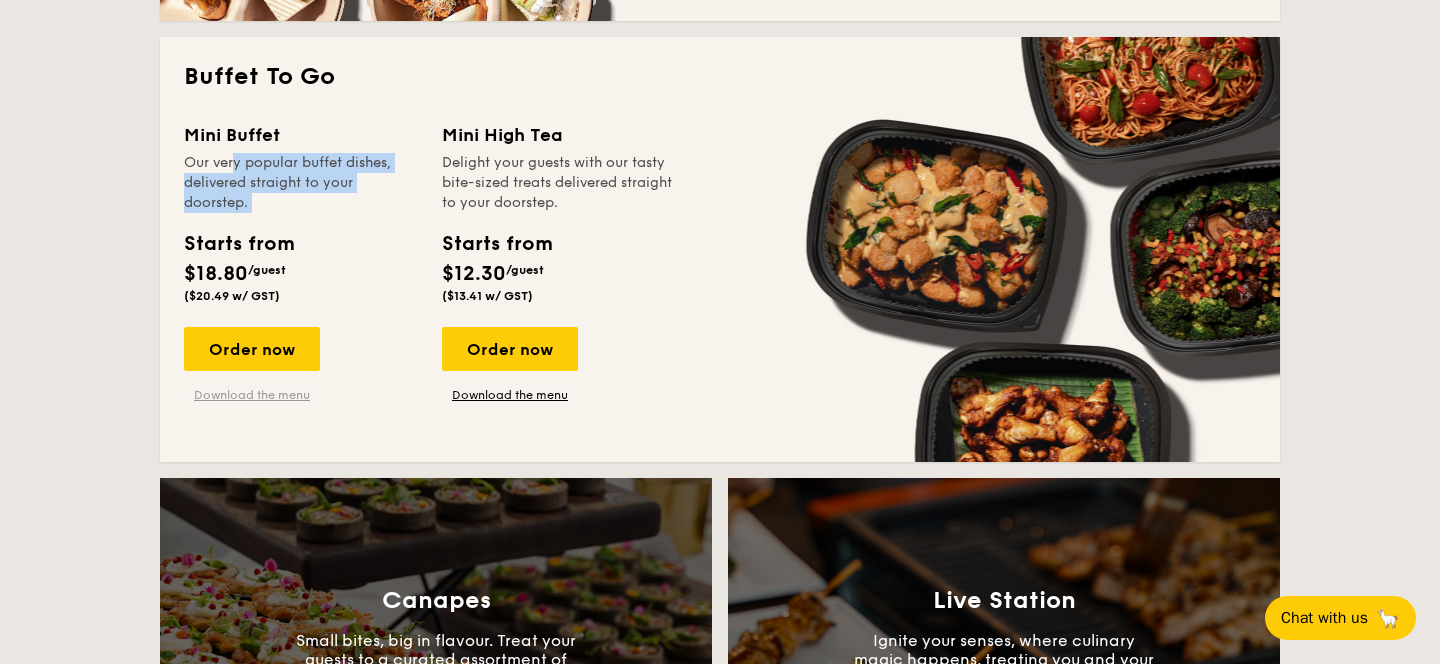 click on "Download the menu" at bounding box center [252, 395] 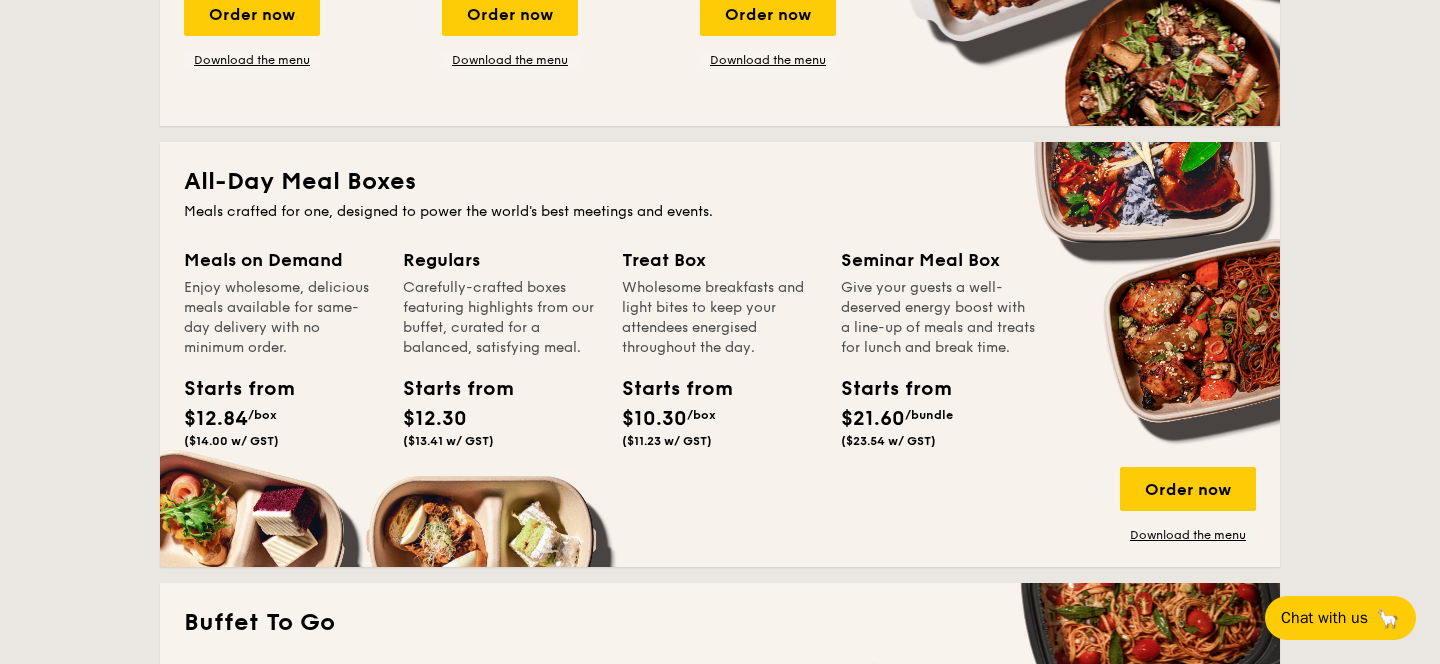 scroll, scrollTop: 0, scrollLeft: 0, axis: both 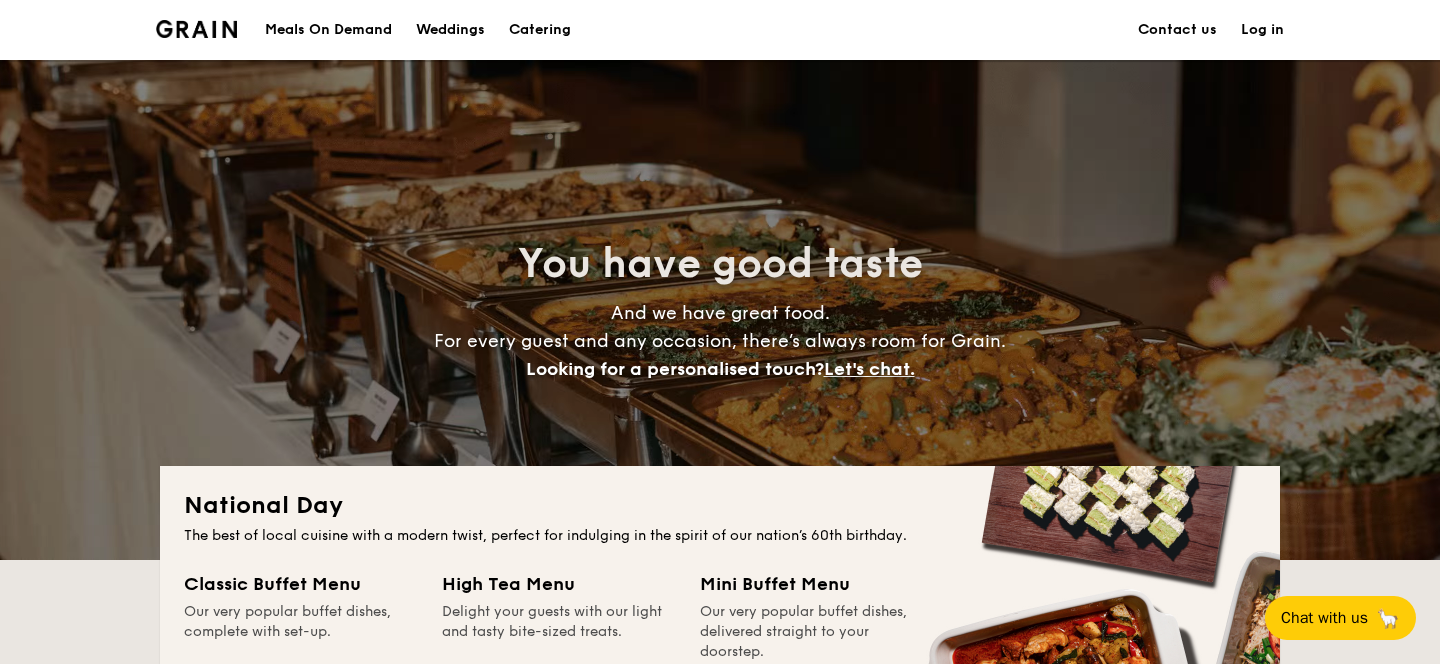 click on "Meals On Demand" at bounding box center [328, 30] 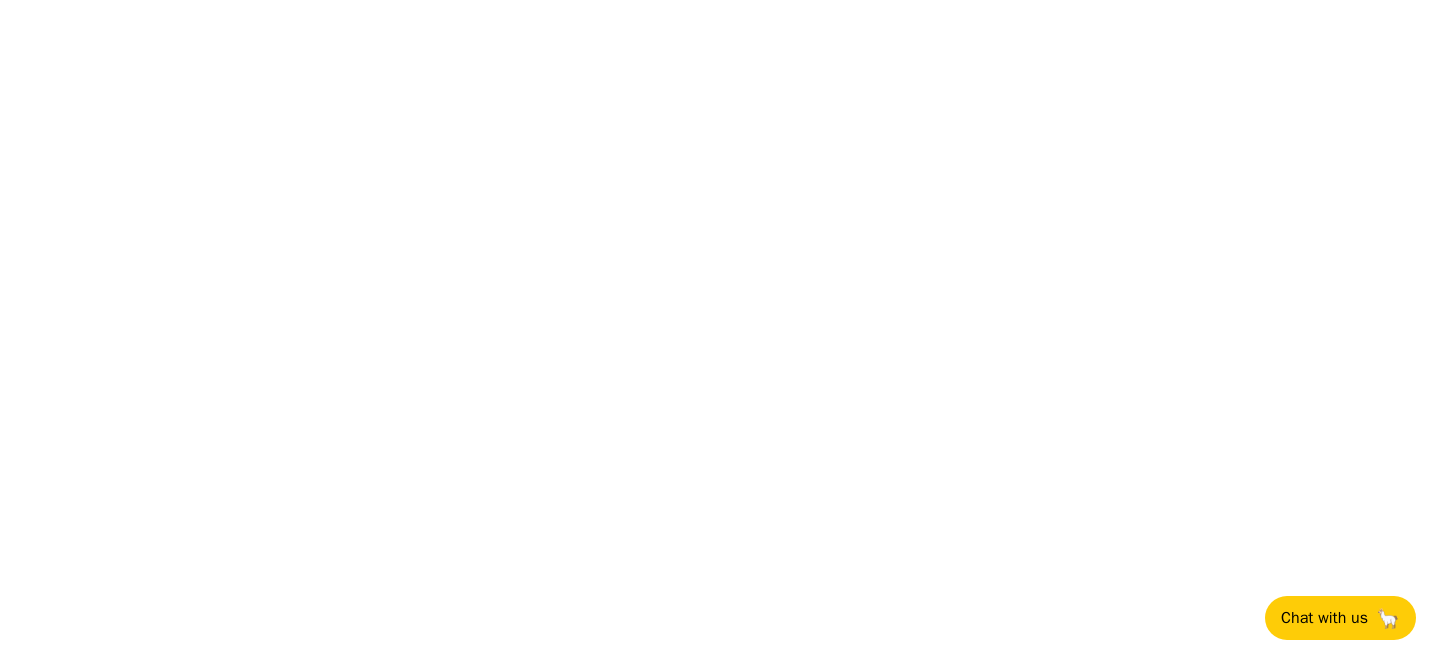 scroll, scrollTop: 0, scrollLeft: 0, axis: both 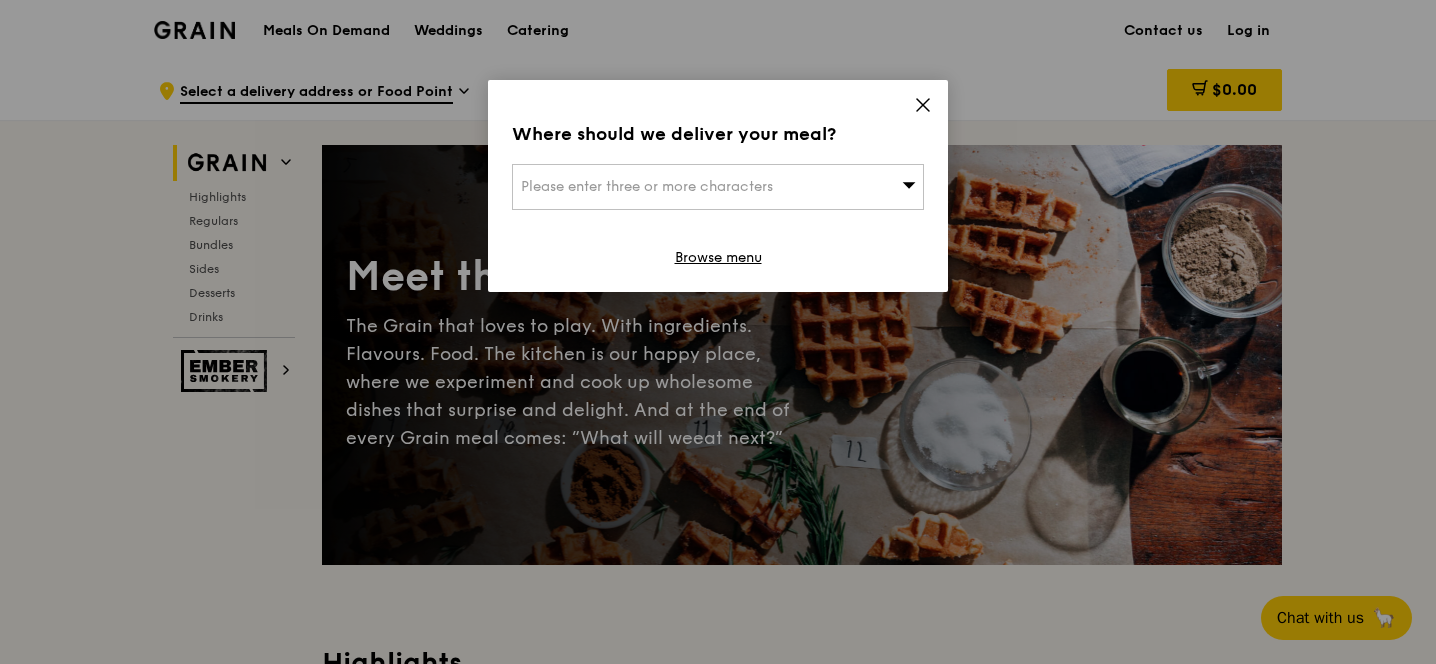 click on "Where should we deliver your meal?
Please enter three or more characters
Browse menu" at bounding box center (718, 186) 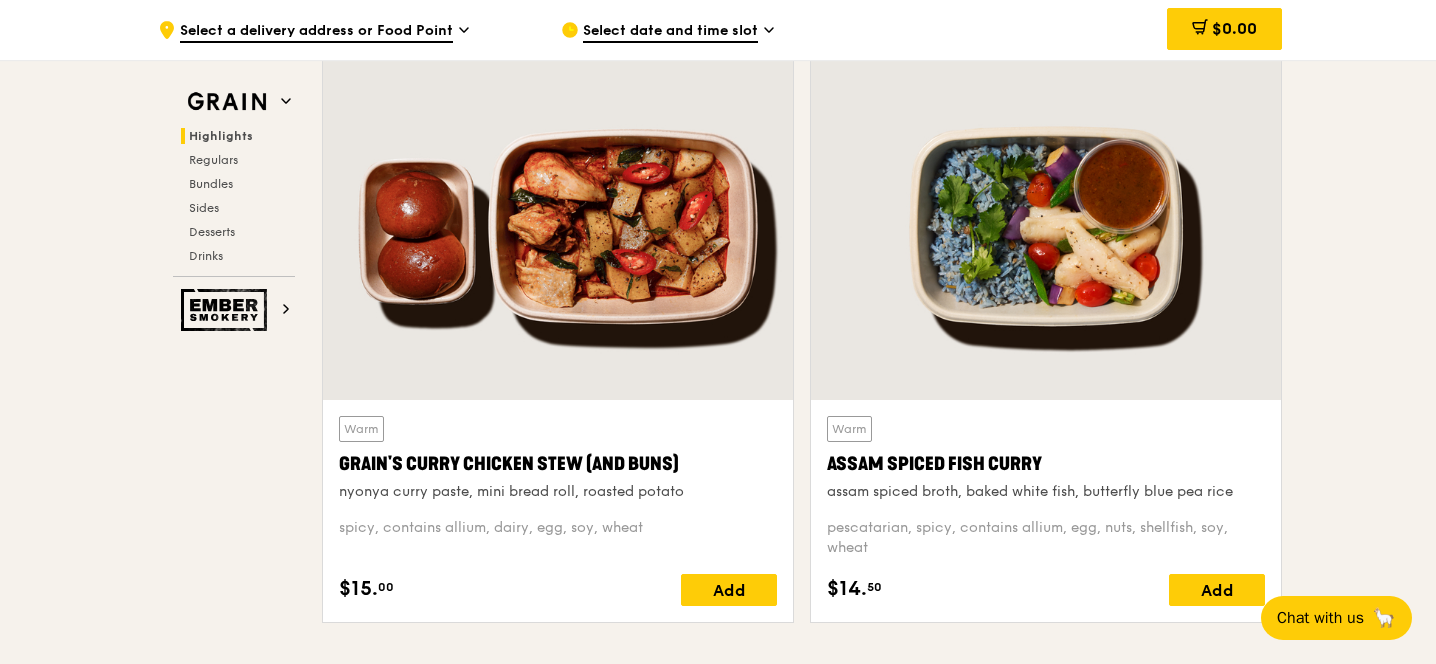 scroll, scrollTop: 0, scrollLeft: 0, axis: both 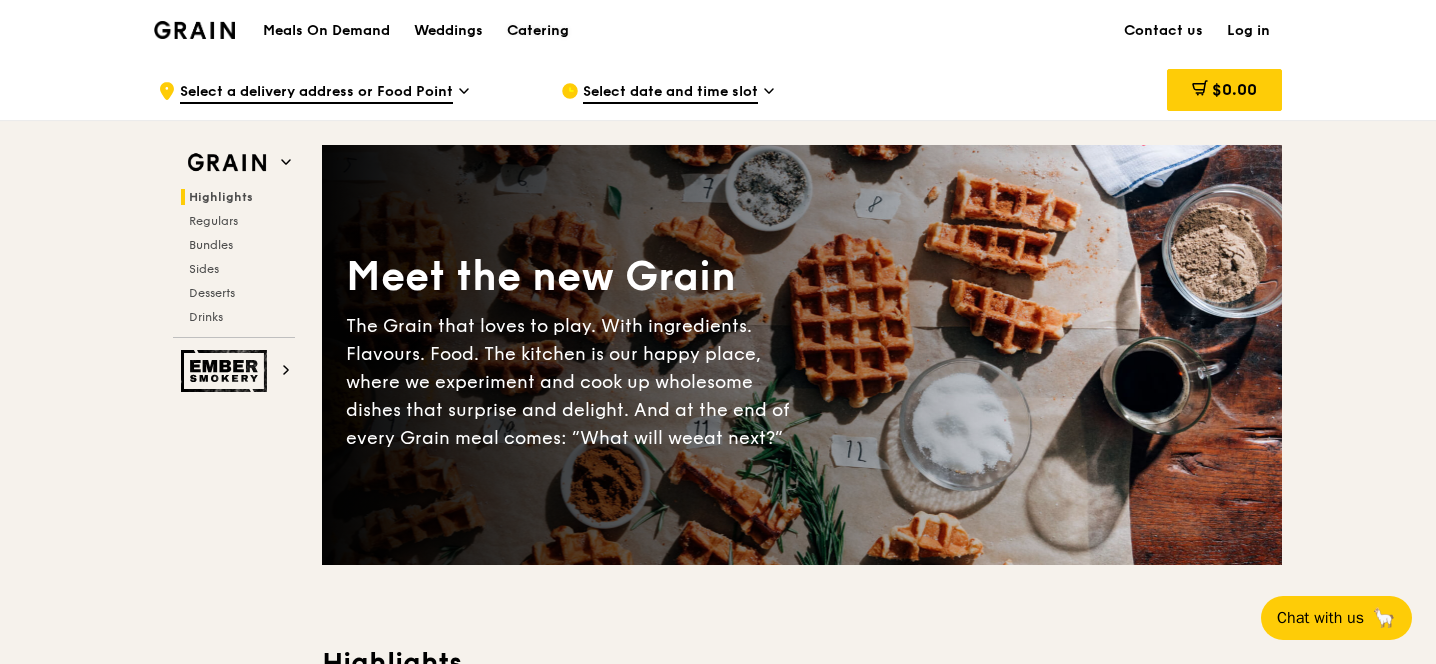 click on "Catering" at bounding box center (538, 31) 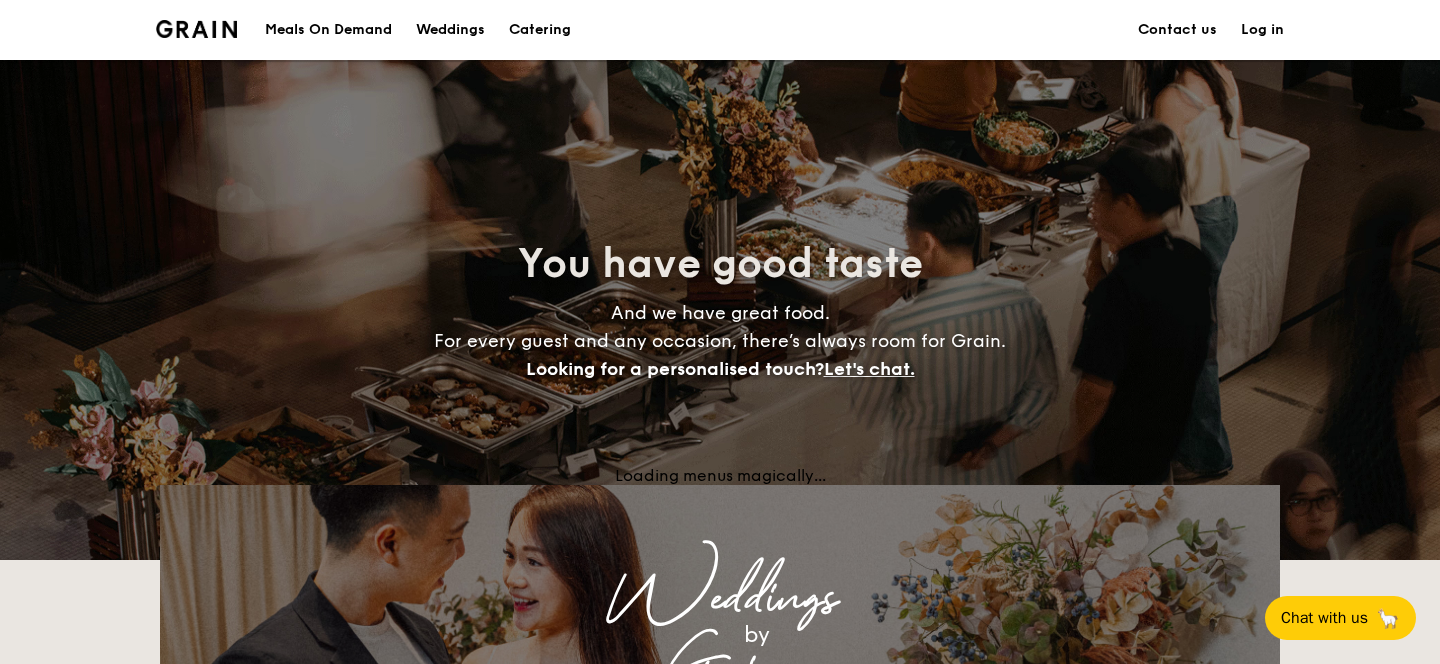 scroll, scrollTop: 0, scrollLeft: 0, axis: both 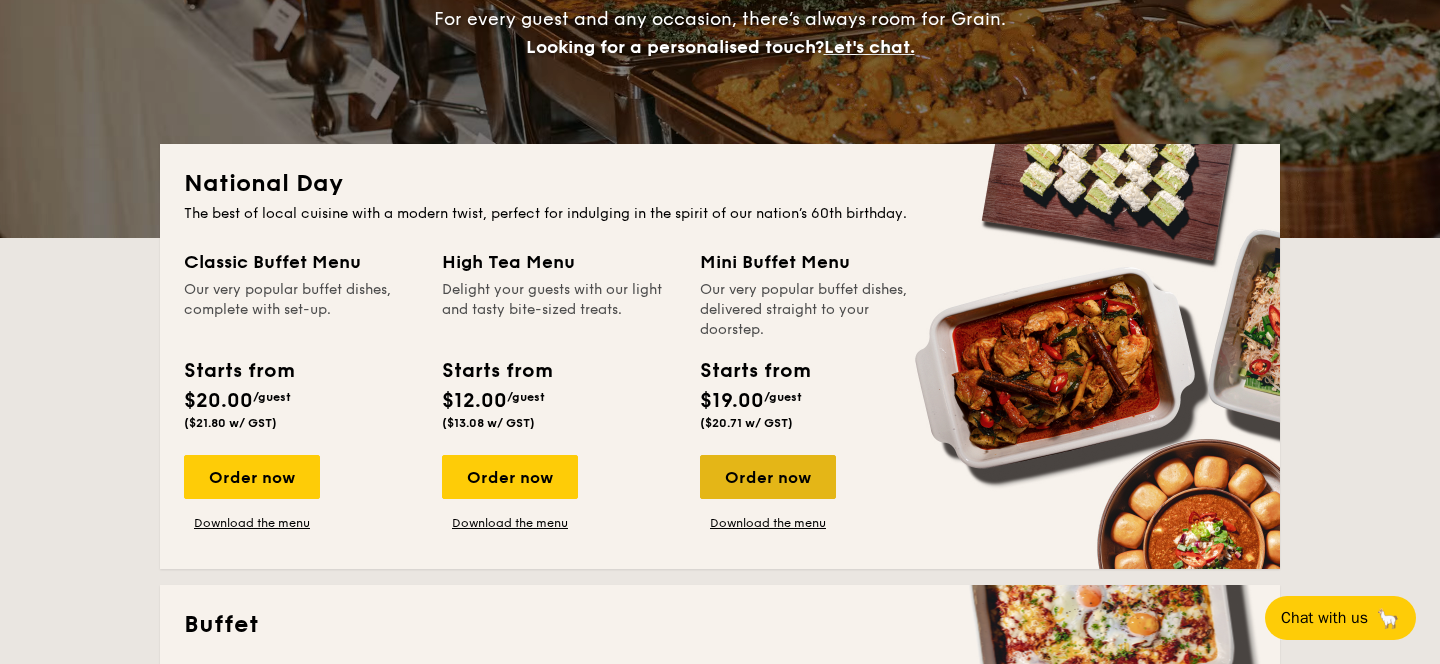 click on "Order now" at bounding box center [768, 477] 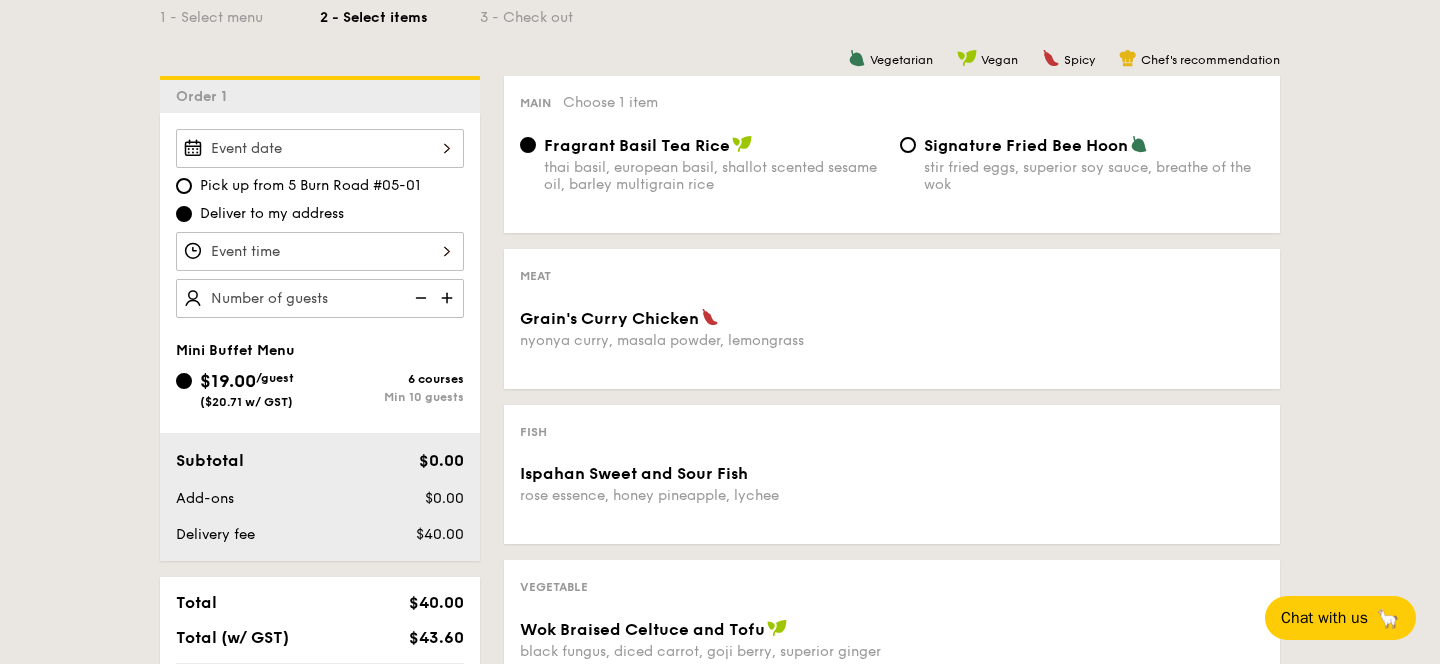 scroll, scrollTop: 491, scrollLeft: 0, axis: vertical 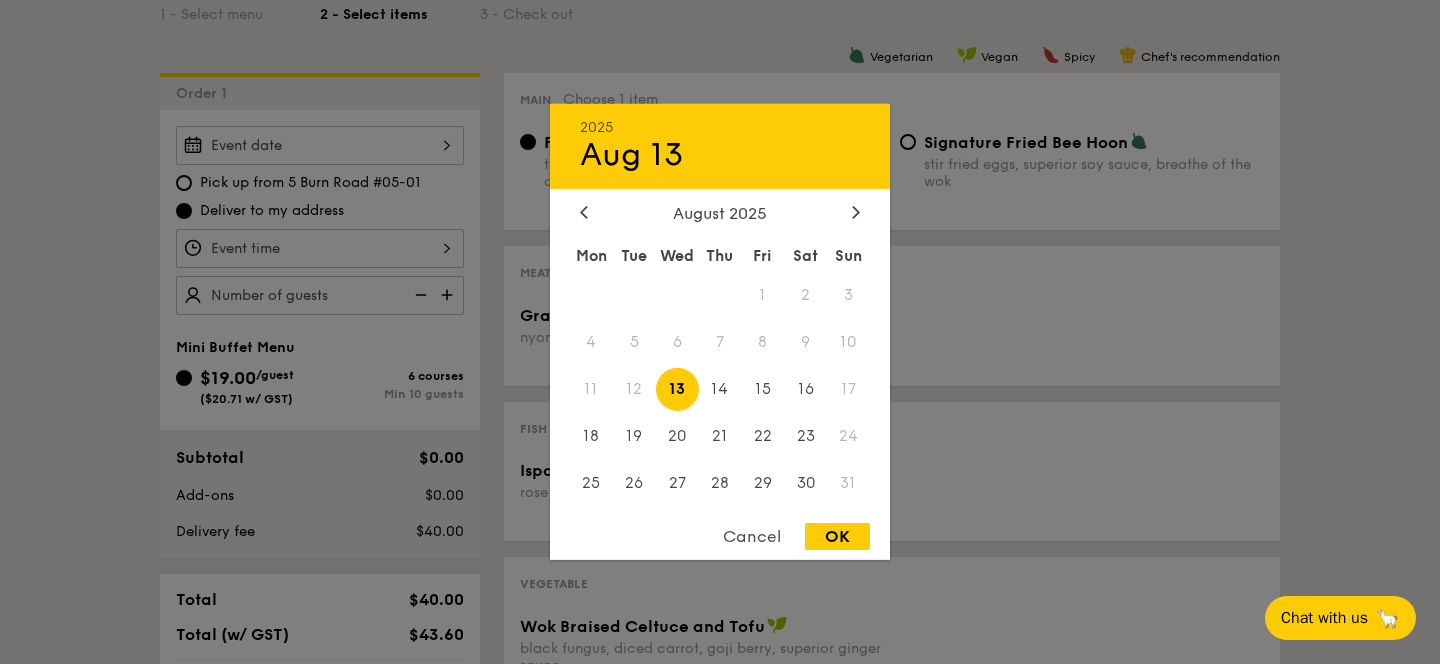 click on "2025   Aug 13       August 2025     Mon Tue Wed Thu Fri Sat Sun   1 2 3 4 5 6 7 8 9 10 11 12 13 14 15 16 17 18 19 20 21 22 23 24 25 26 27 28 29 30 31     Cancel   OK" at bounding box center (320, 145) 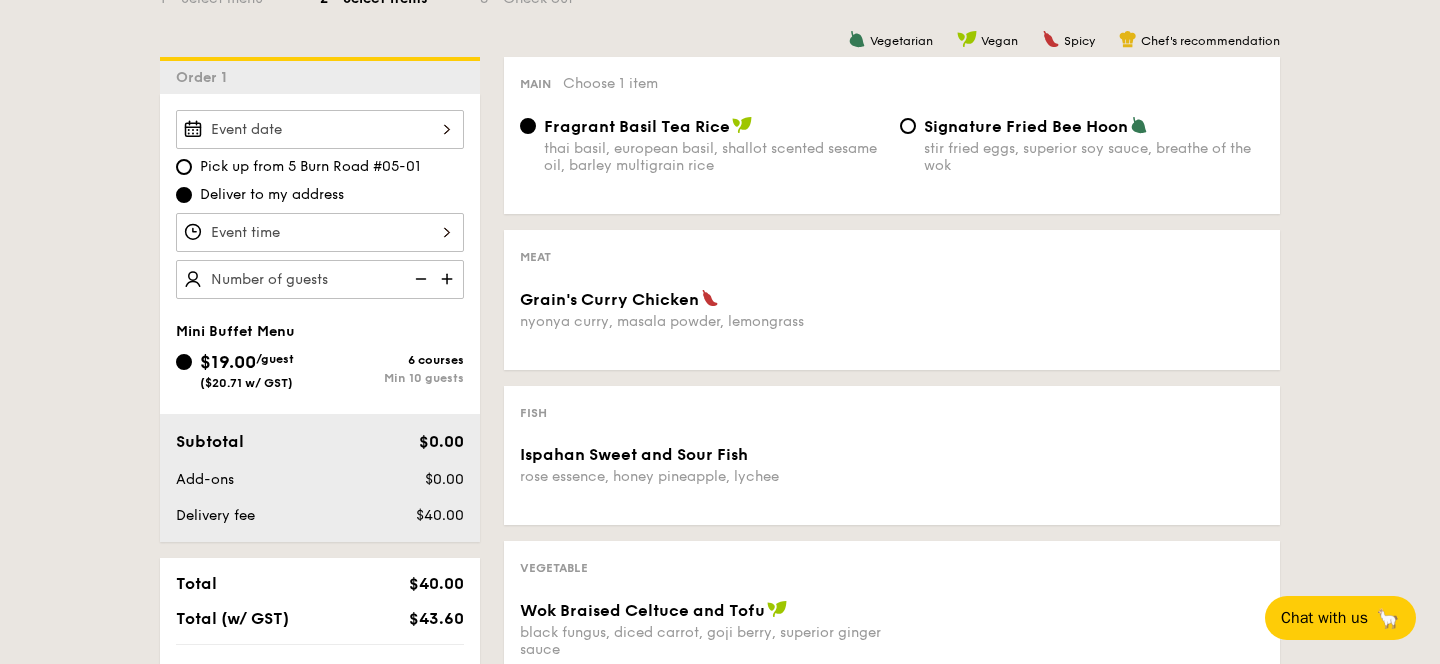 scroll, scrollTop: 481, scrollLeft: 0, axis: vertical 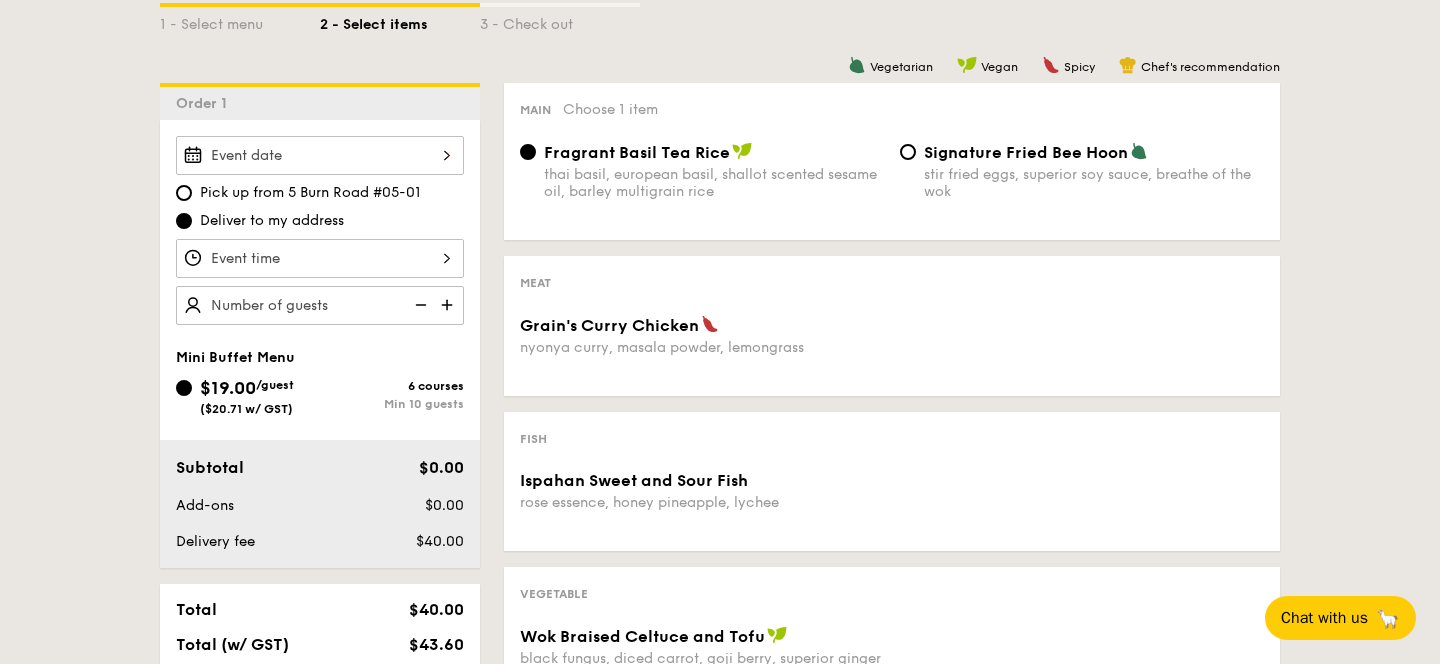 click on "thai basil, european basil, shallot scented sesame oil, barley multigrain rice" at bounding box center (714, 183) 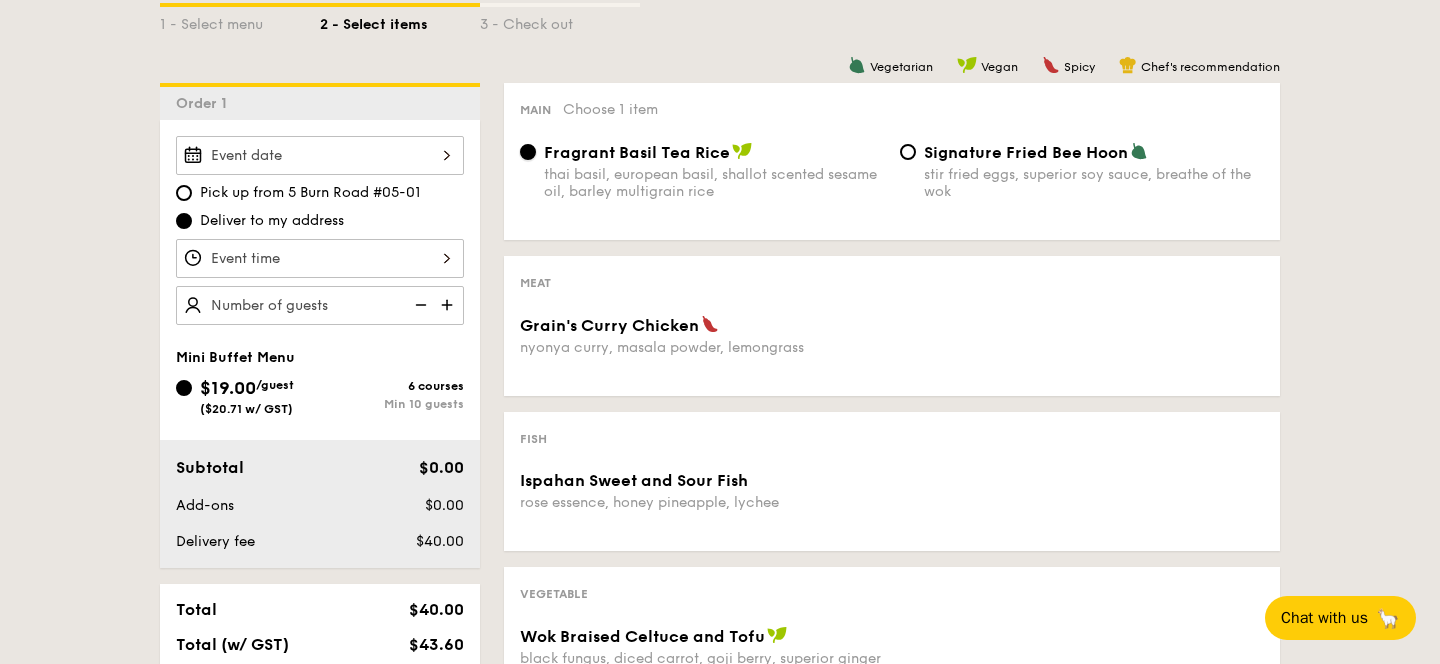 click on "Fragrant Basil Tea Rice thai basil, european basil, shallot scented sesame oil, barley multigrain rice" at bounding box center [528, 152] 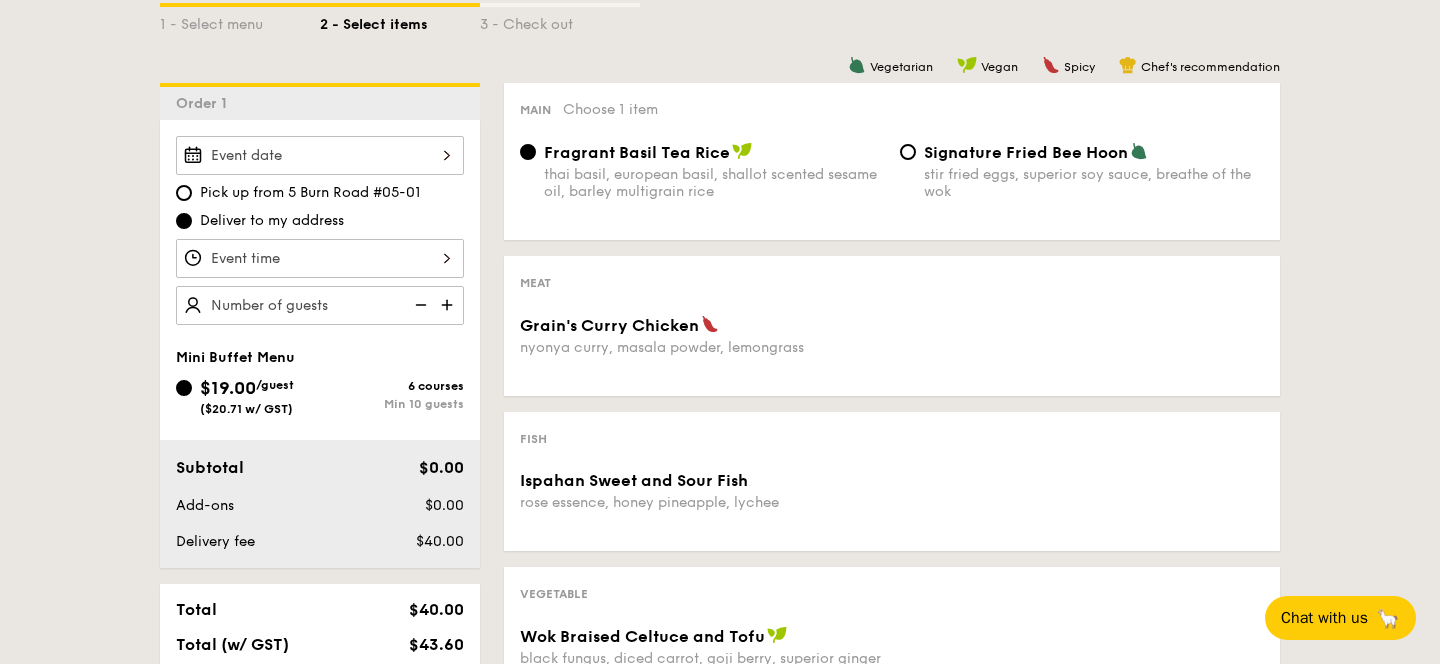 click on "Grain's Curry Chicken" at bounding box center (609, 325) 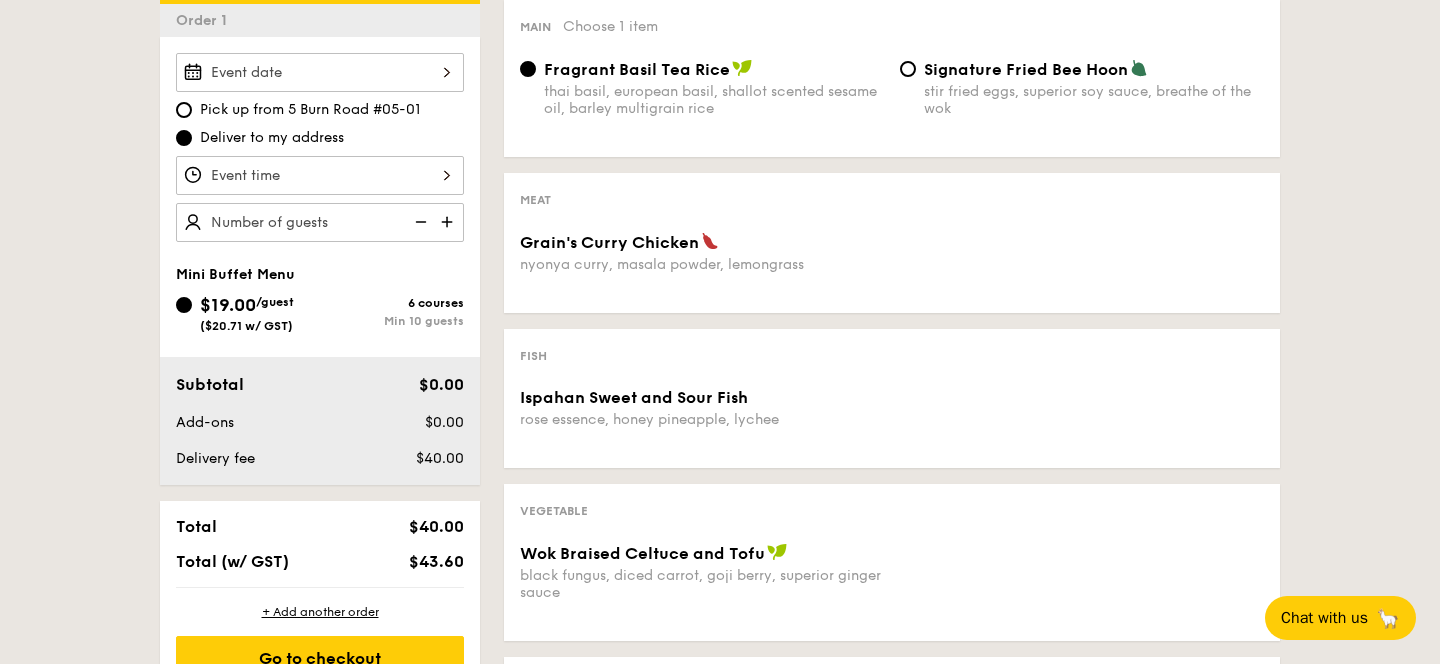 scroll, scrollTop: 590, scrollLeft: 0, axis: vertical 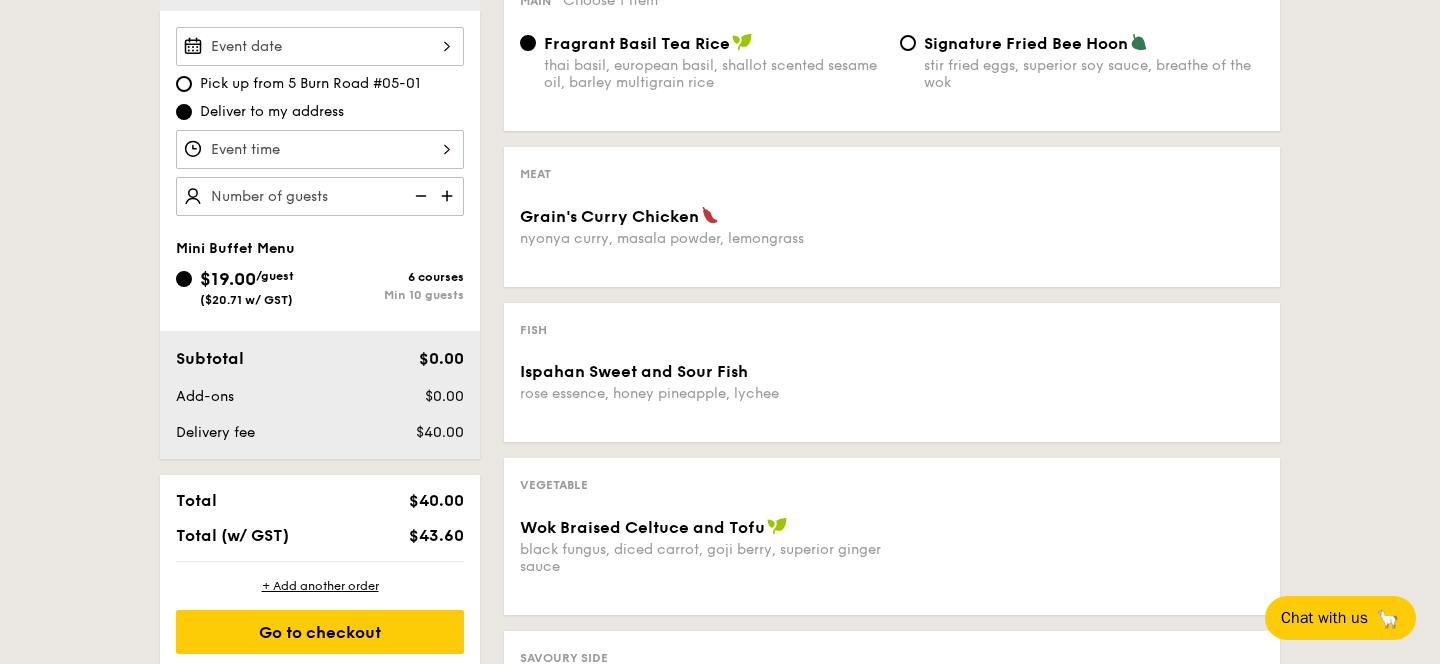 click on "Grain's Curry Chicken nyonya curry, masala powder, lemongrass" at bounding box center [702, 226] 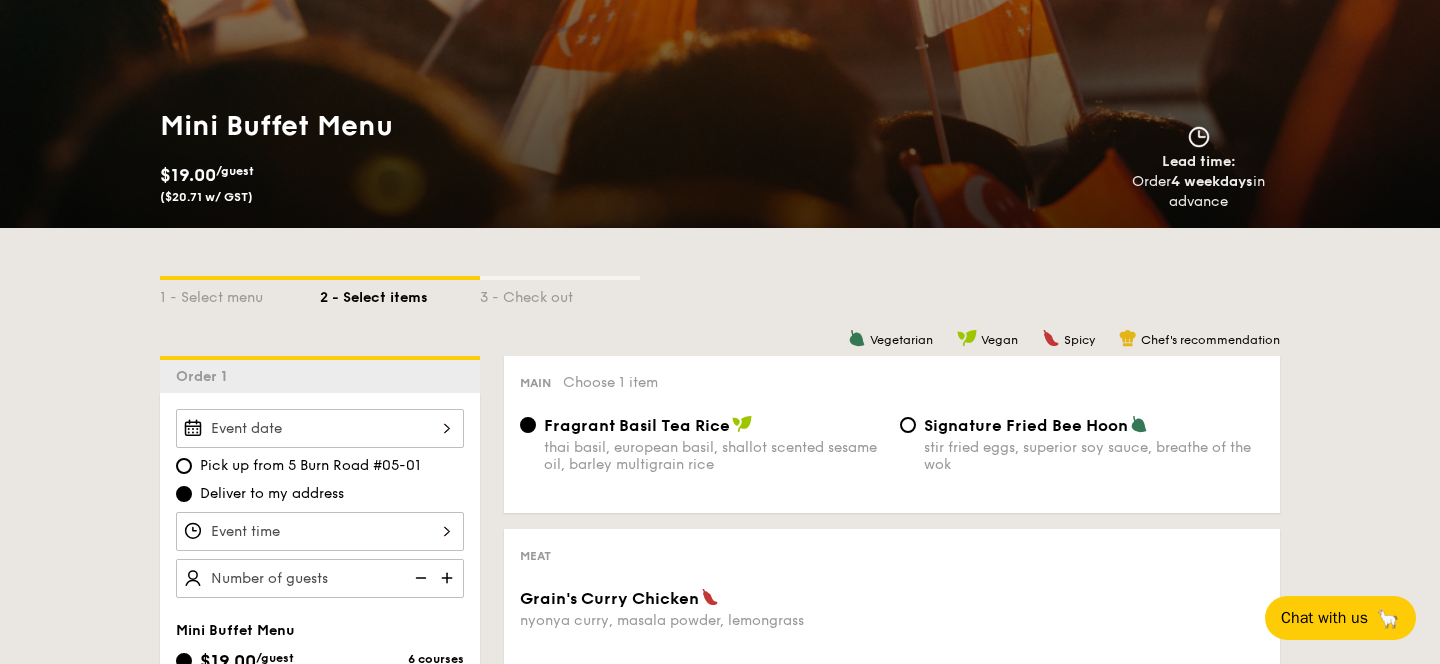 scroll, scrollTop: 0, scrollLeft: 0, axis: both 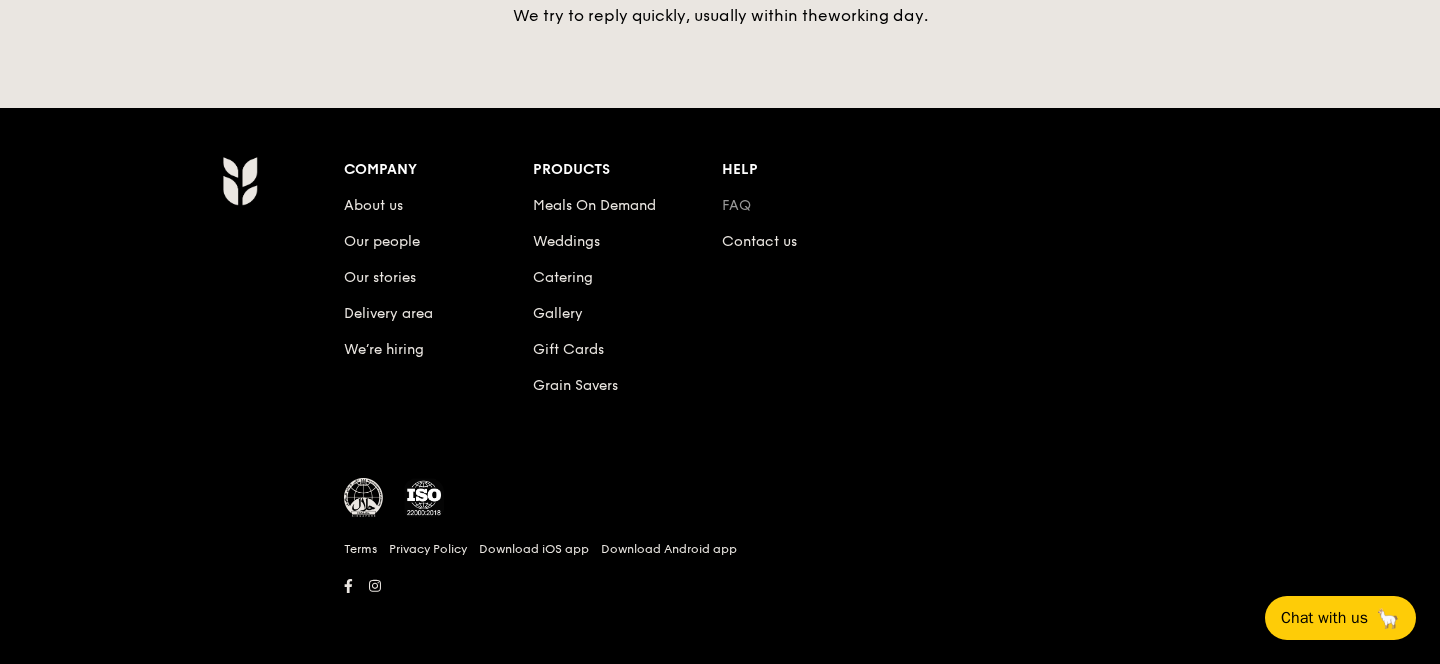 click on "FAQ" at bounding box center (736, 205) 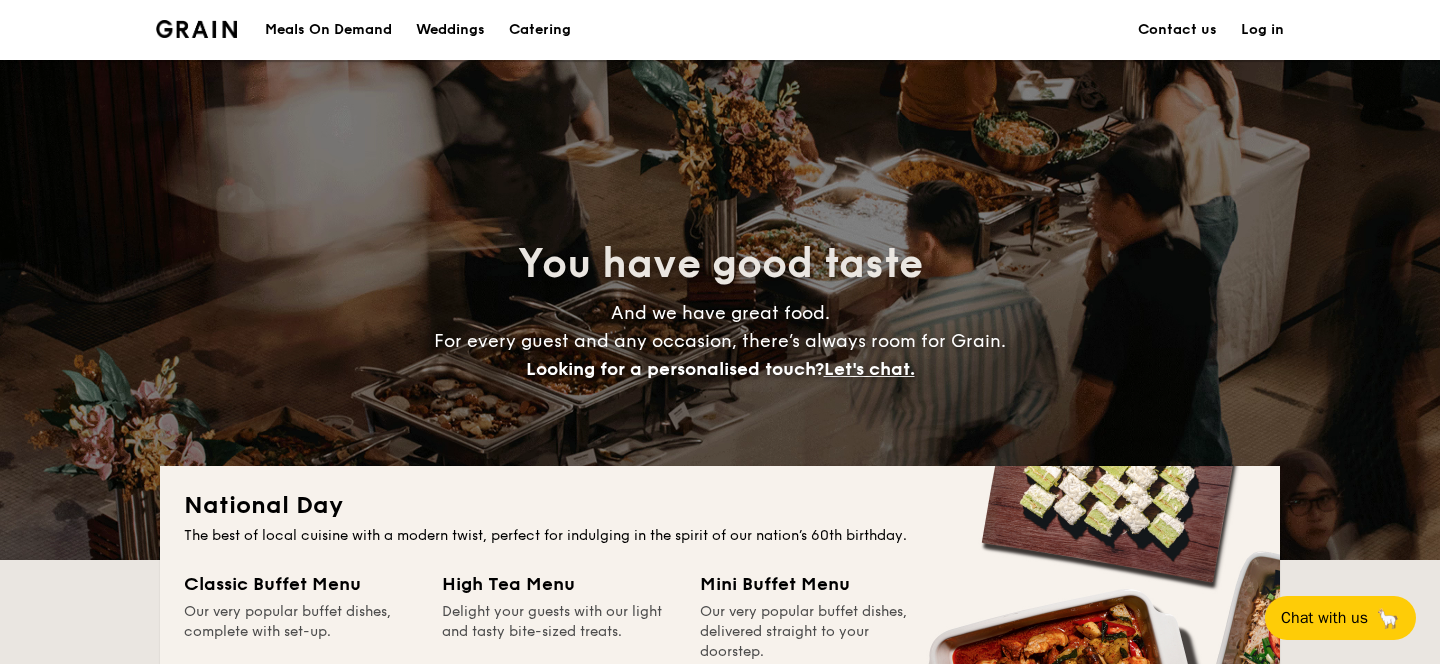 scroll, scrollTop: 4759, scrollLeft: 0, axis: vertical 